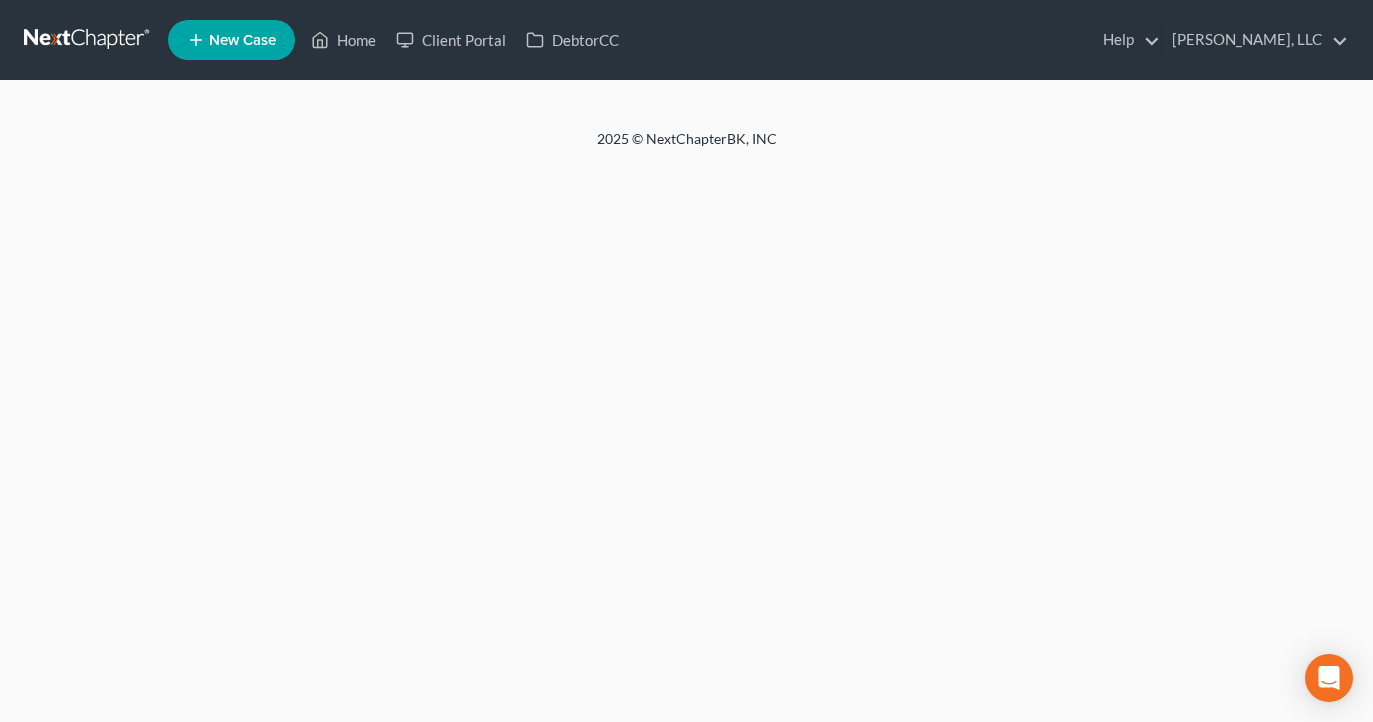 scroll, scrollTop: 0, scrollLeft: 0, axis: both 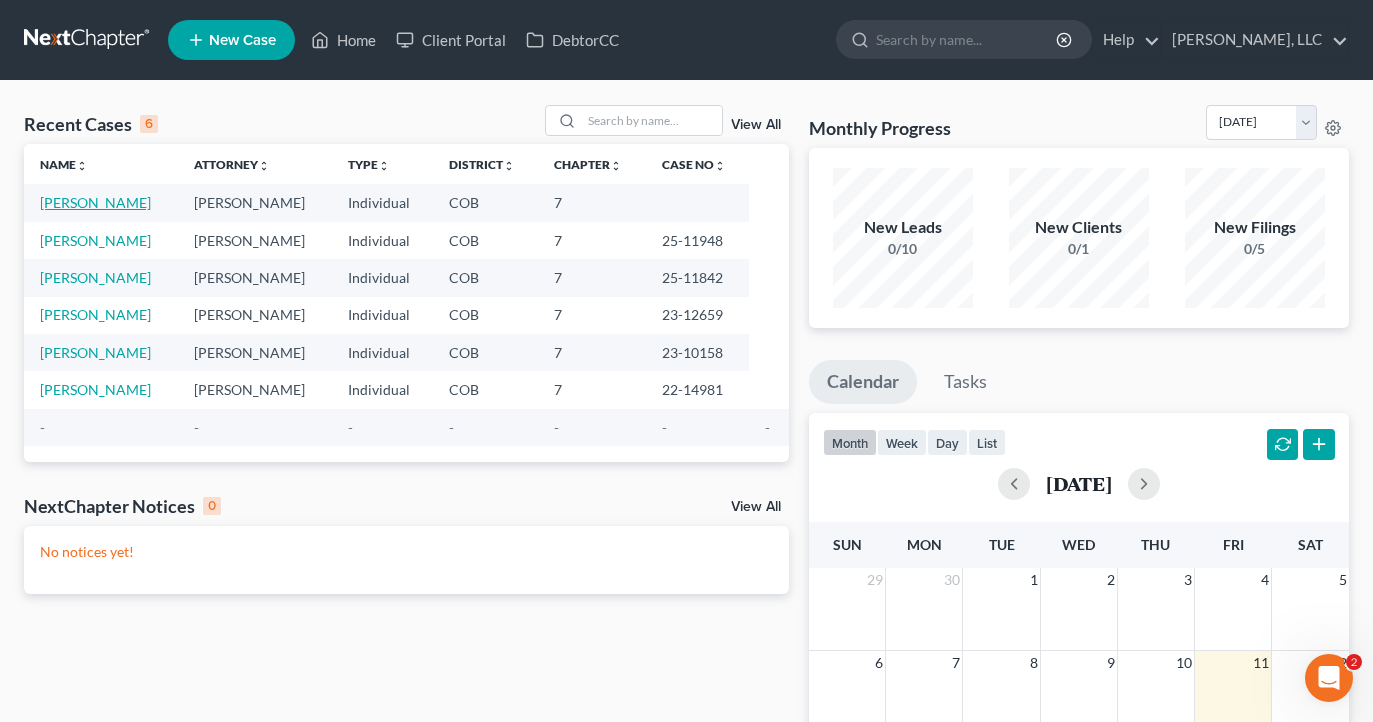 click on "[PERSON_NAME]" at bounding box center [95, 202] 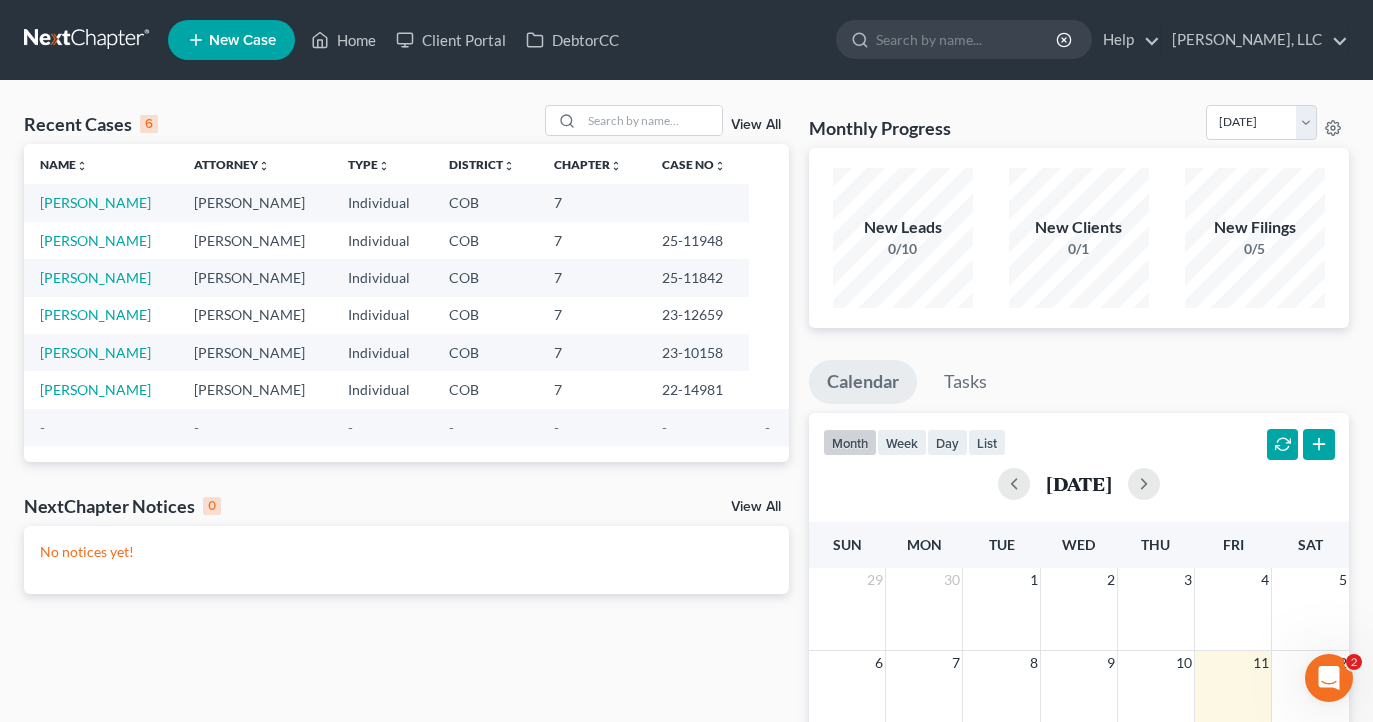 select on "10" 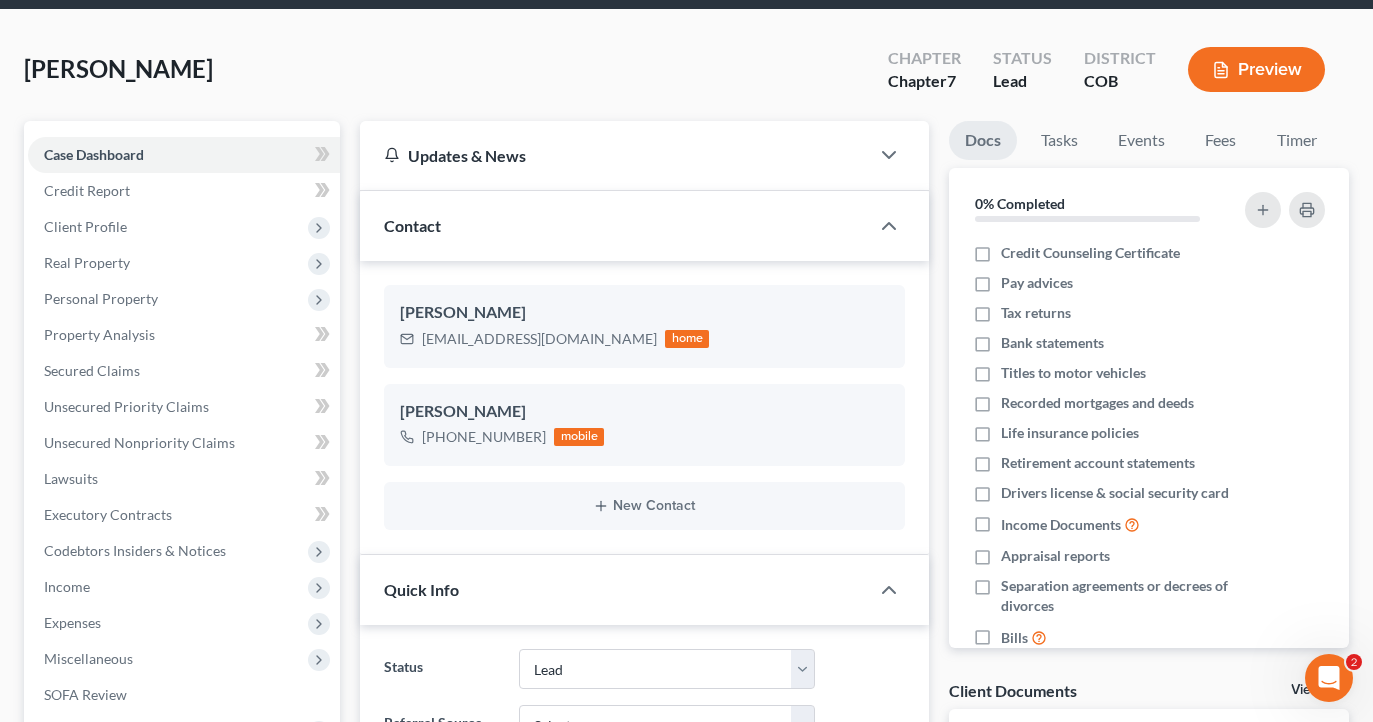 scroll, scrollTop: 79, scrollLeft: 0, axis: vertical 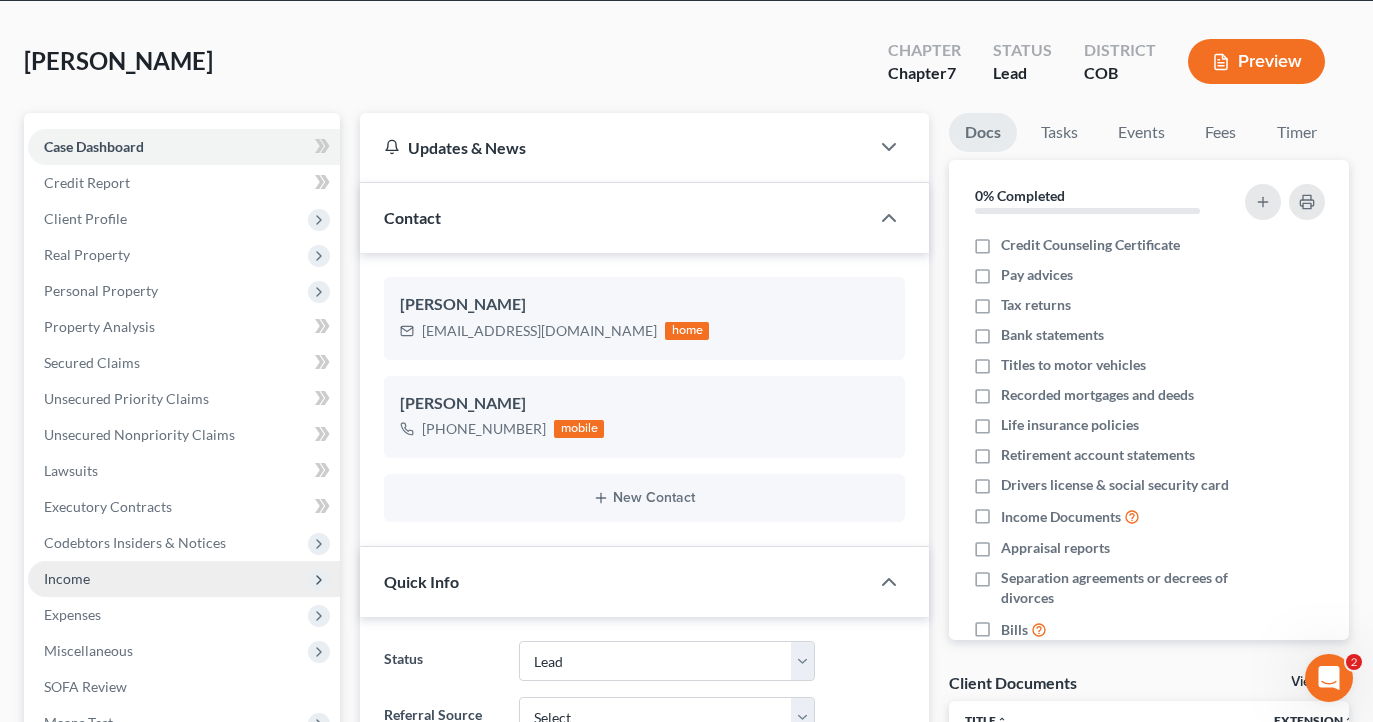 click on "Income" at bounding box center (184, 579) 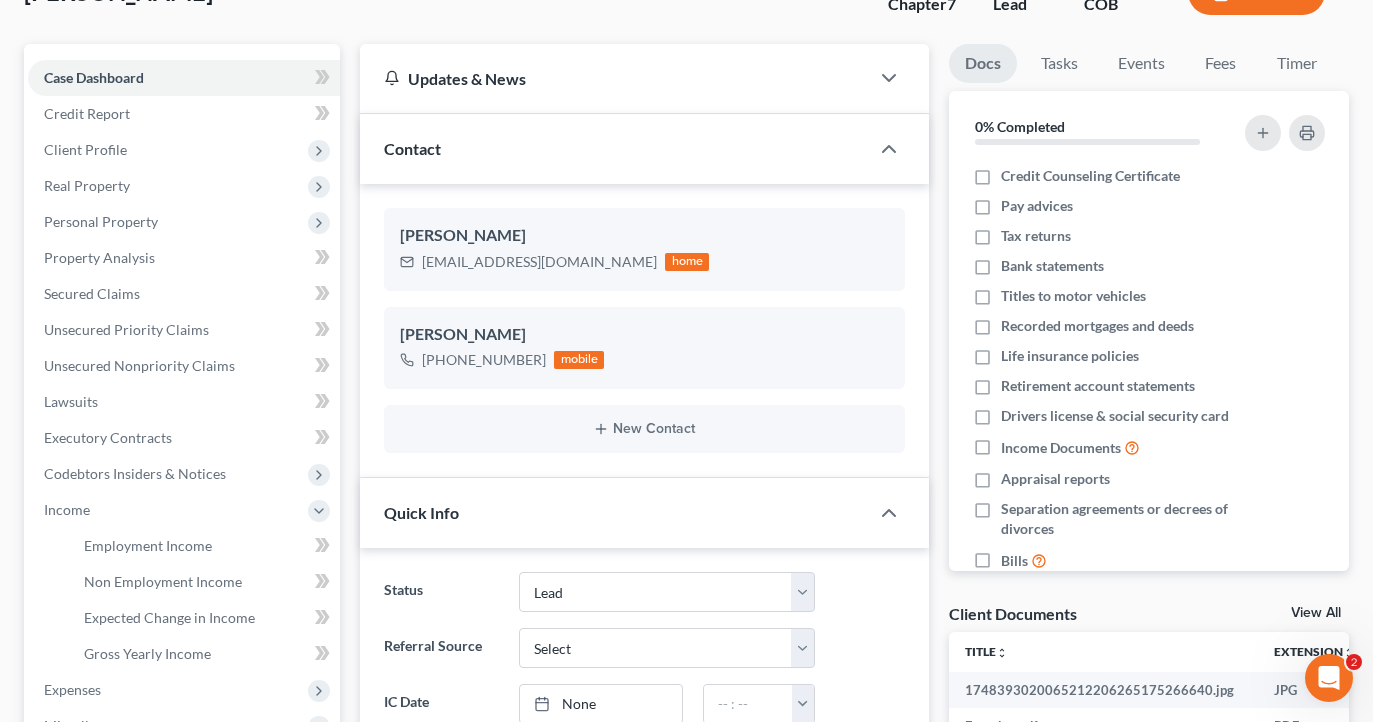 scroll, scrollTop: 148, scrollLeft: 0, axis: vertical 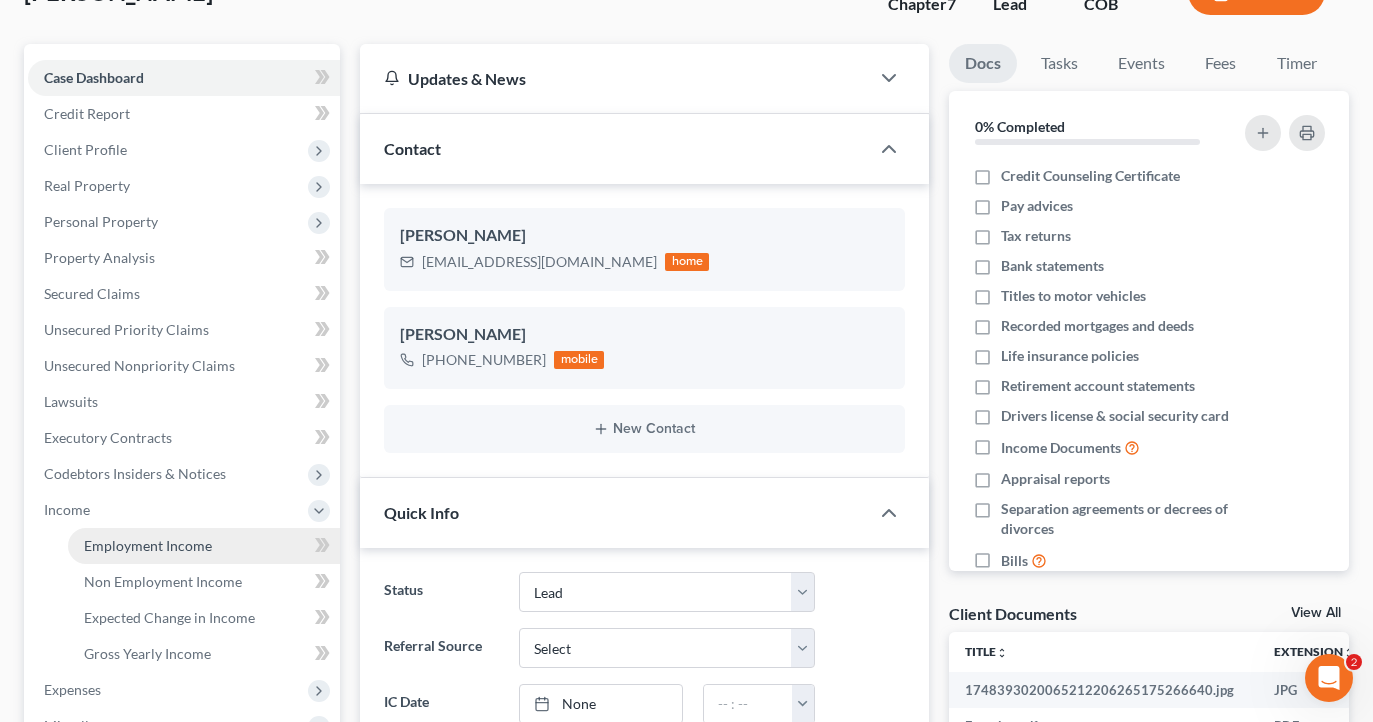 click on "Employment Income" at bounding box center [148, 545] 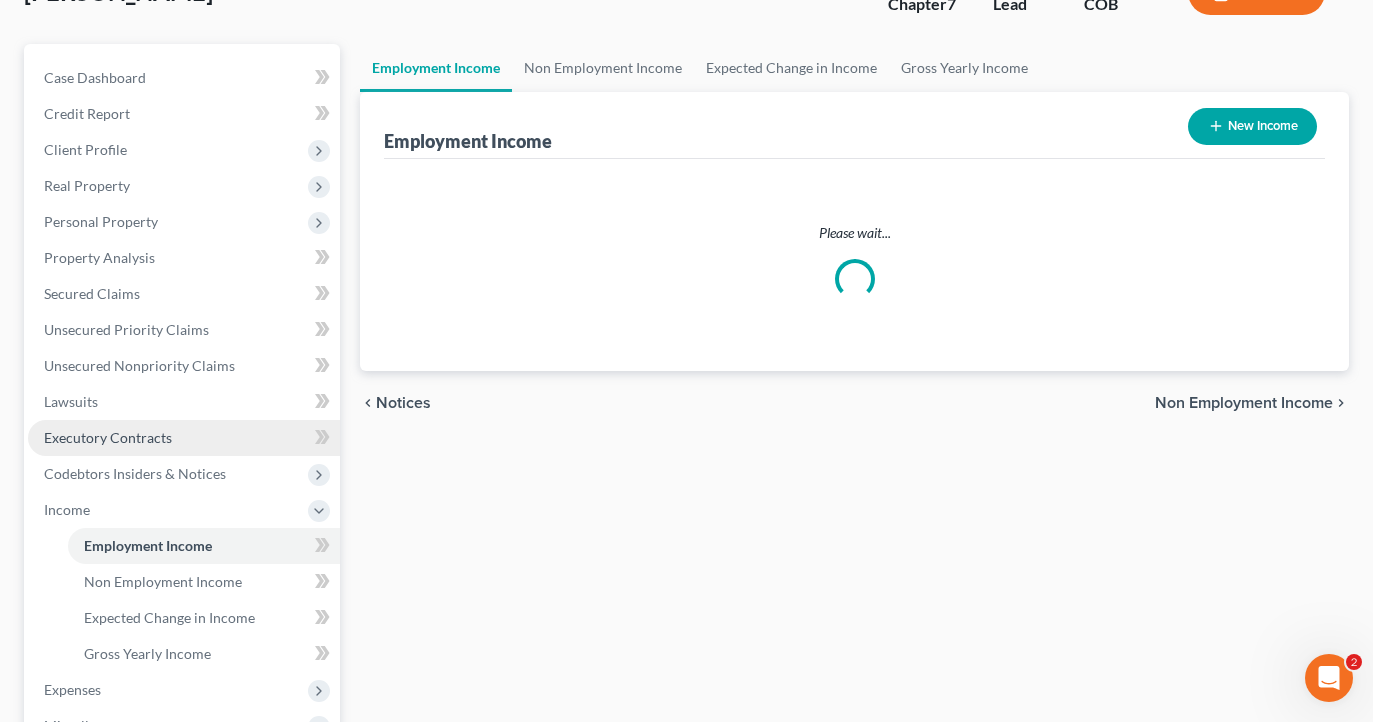 scroll, scrollTop: 0, scrollLeft: 0, axis: both 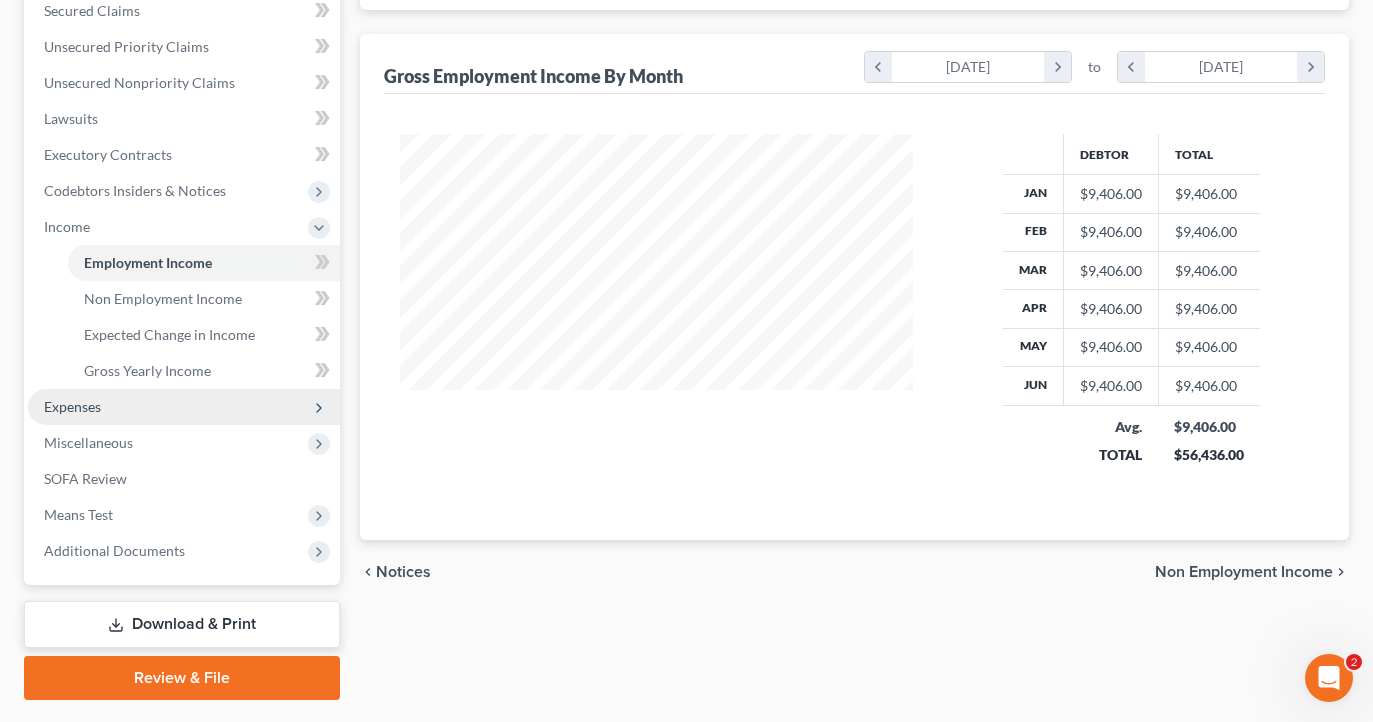 click on "Expenses" at bounding box center [184, 407] 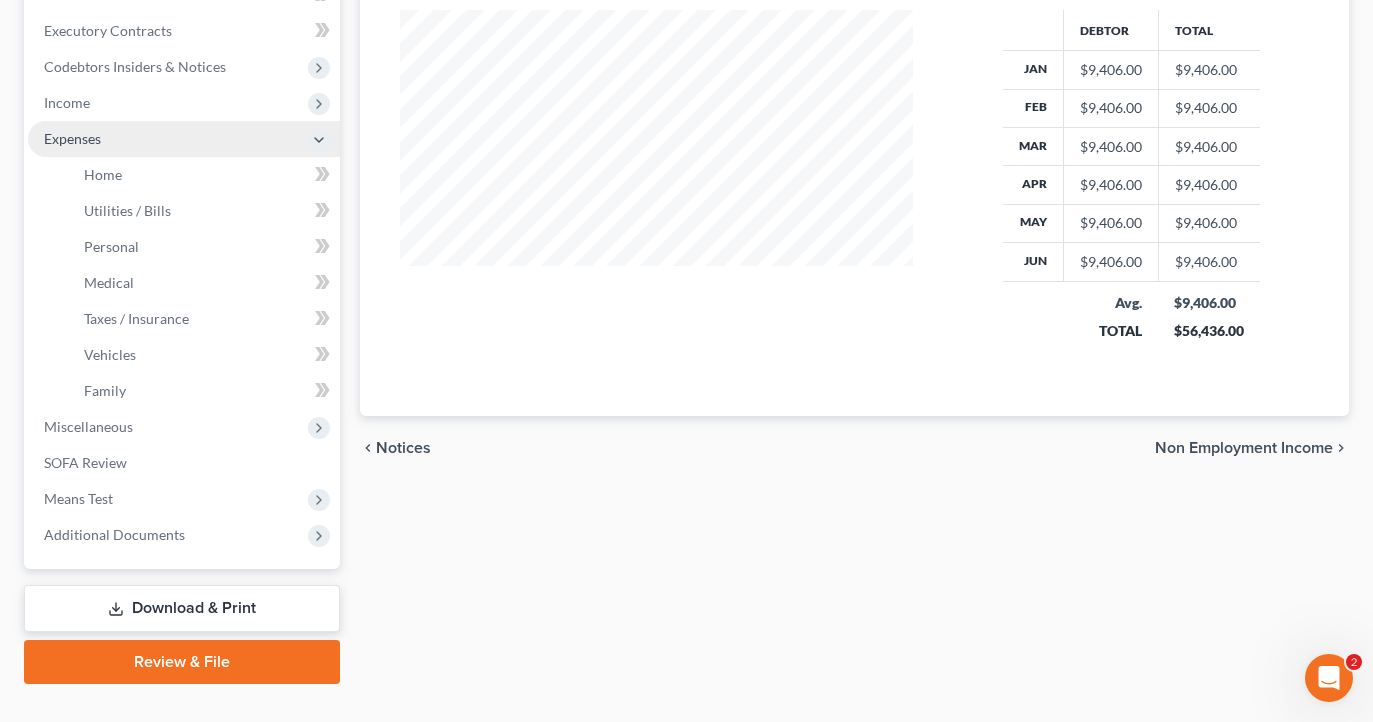 scroll, scrollTop: 556, scrollLeft: 0, axis: vertical 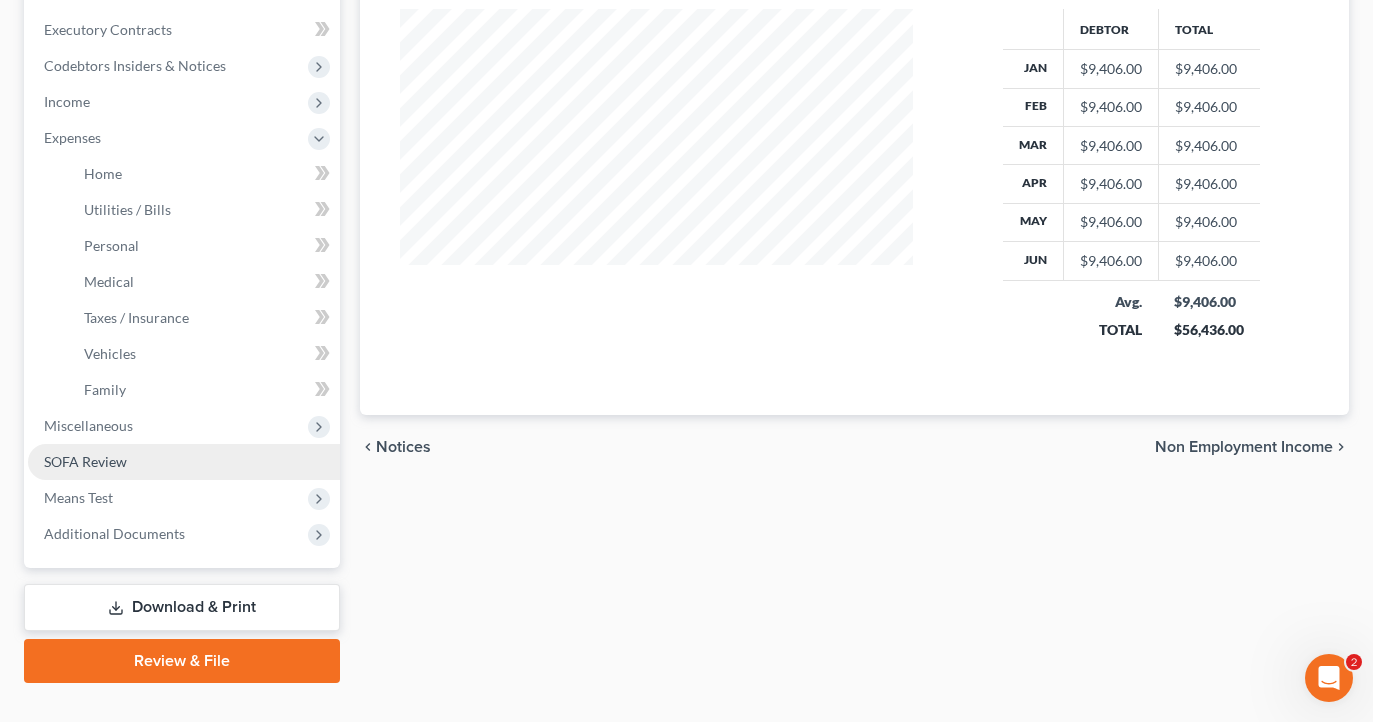 click on "SOFA Review" at bounding box center [85, 461] 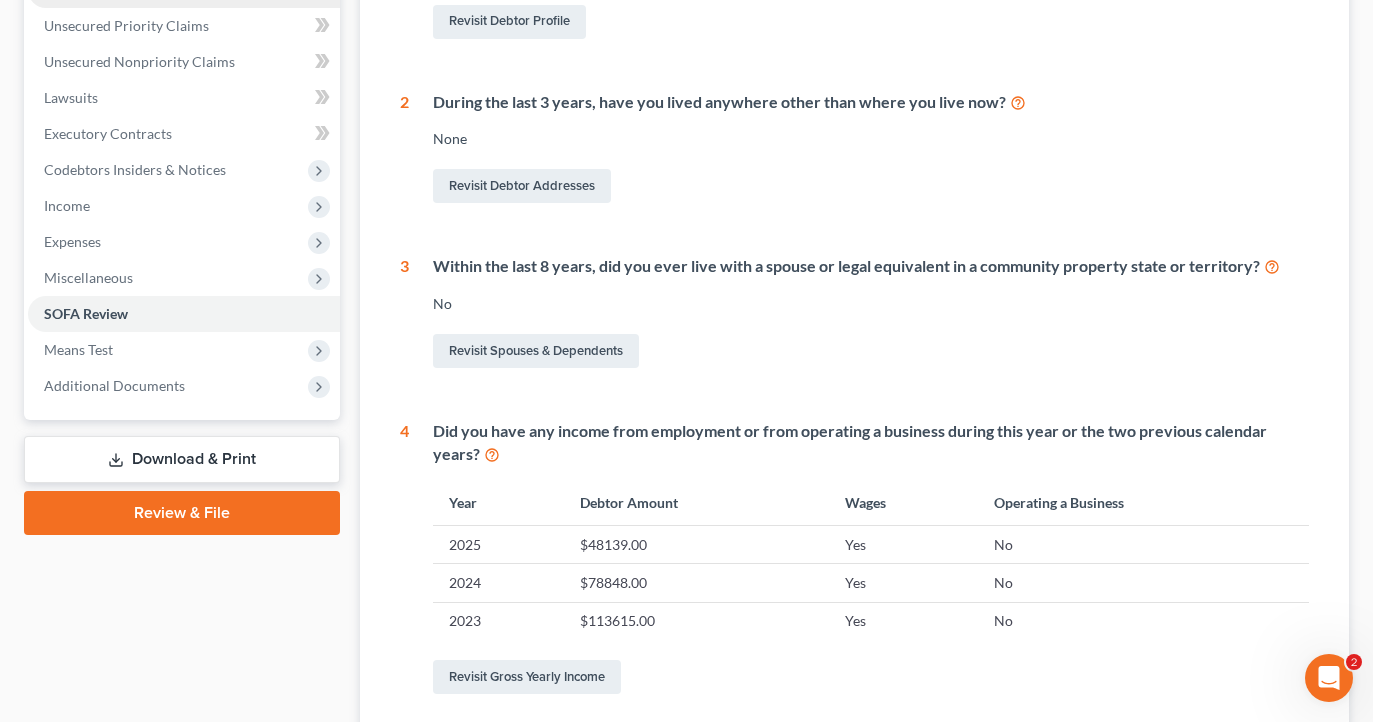 scroll, scrollTop: 478, scrollLeft: 0, axis: vertical 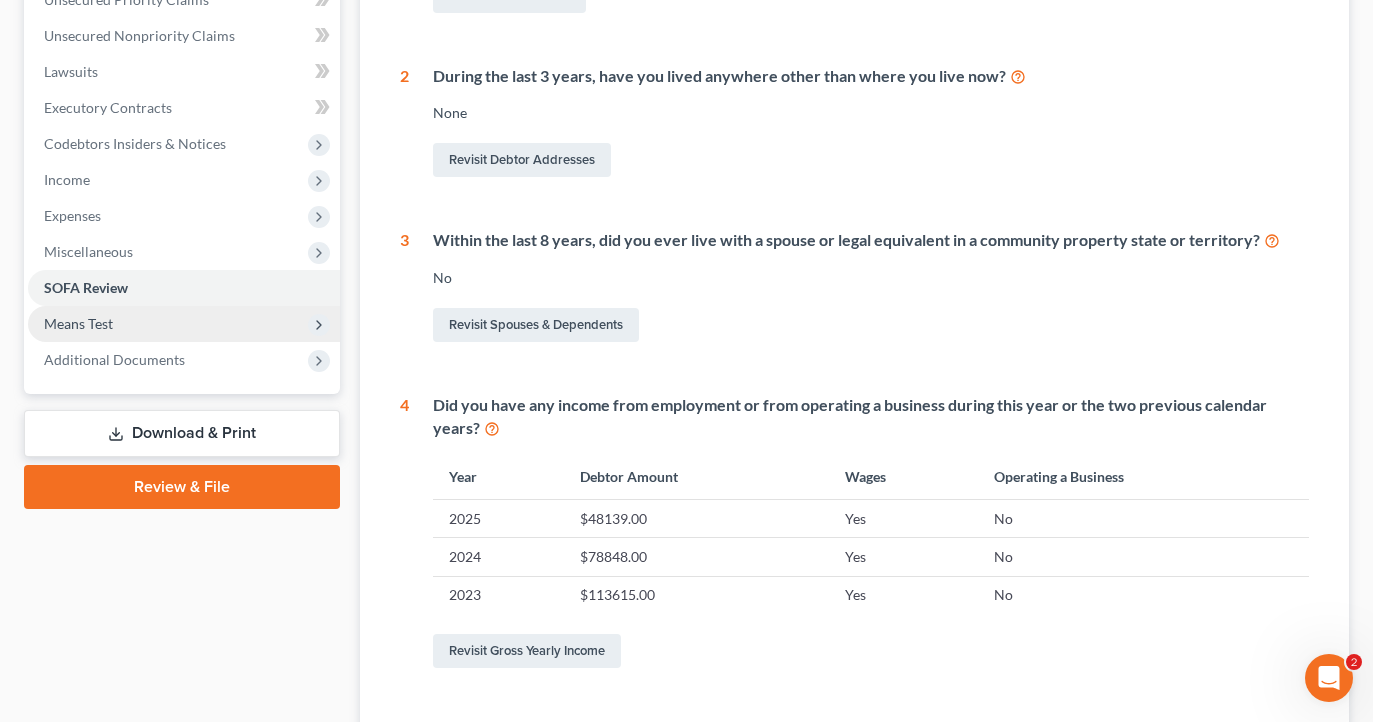 click on "Means Test" at bounding box center [184, 324] 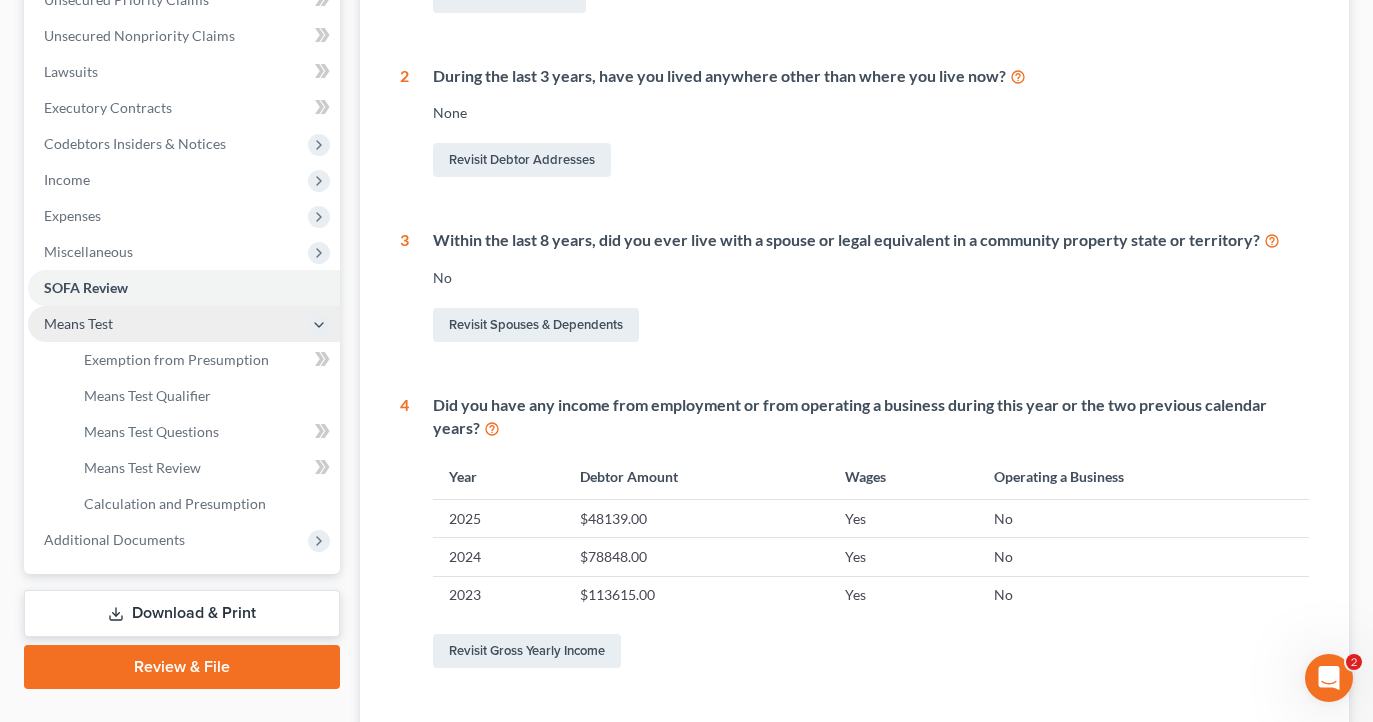 click on "Means Test" at bounding box center [184, 324] 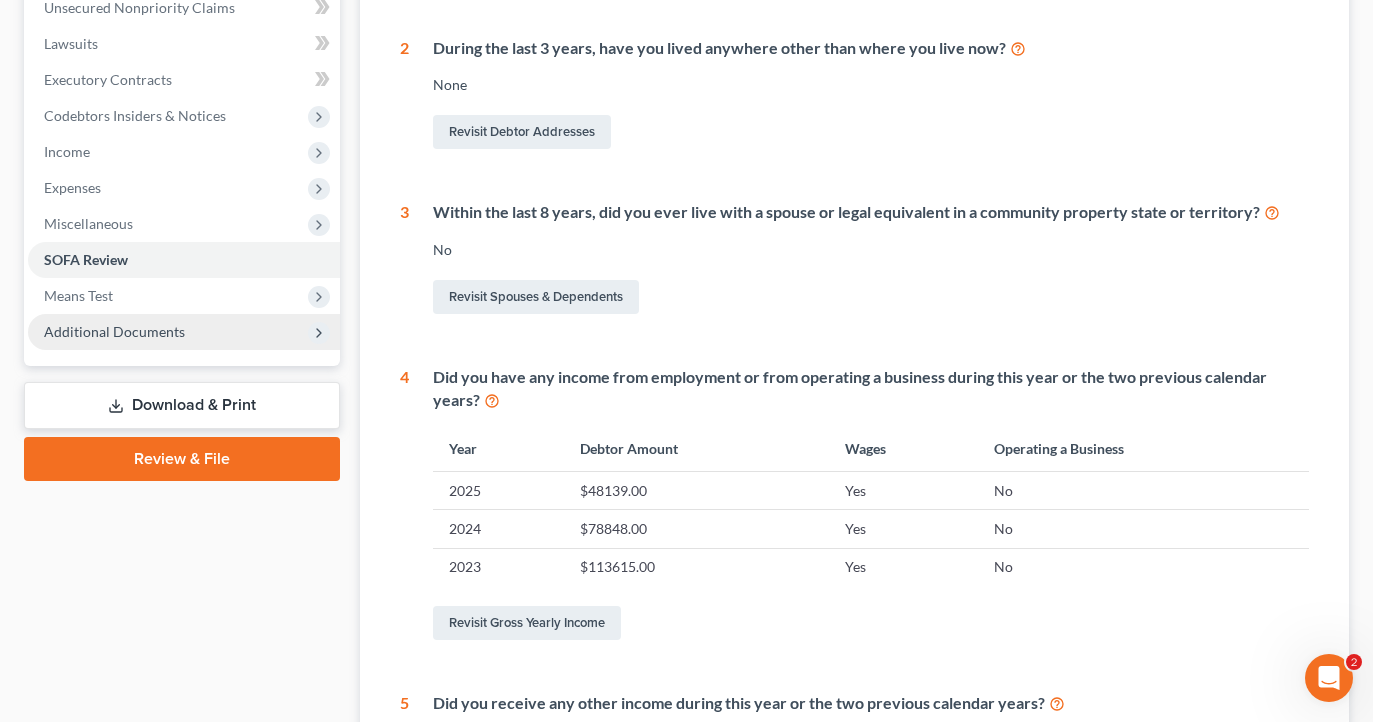 scroll, scrollTop: 504, scrollLeft: 0, axis: vertical 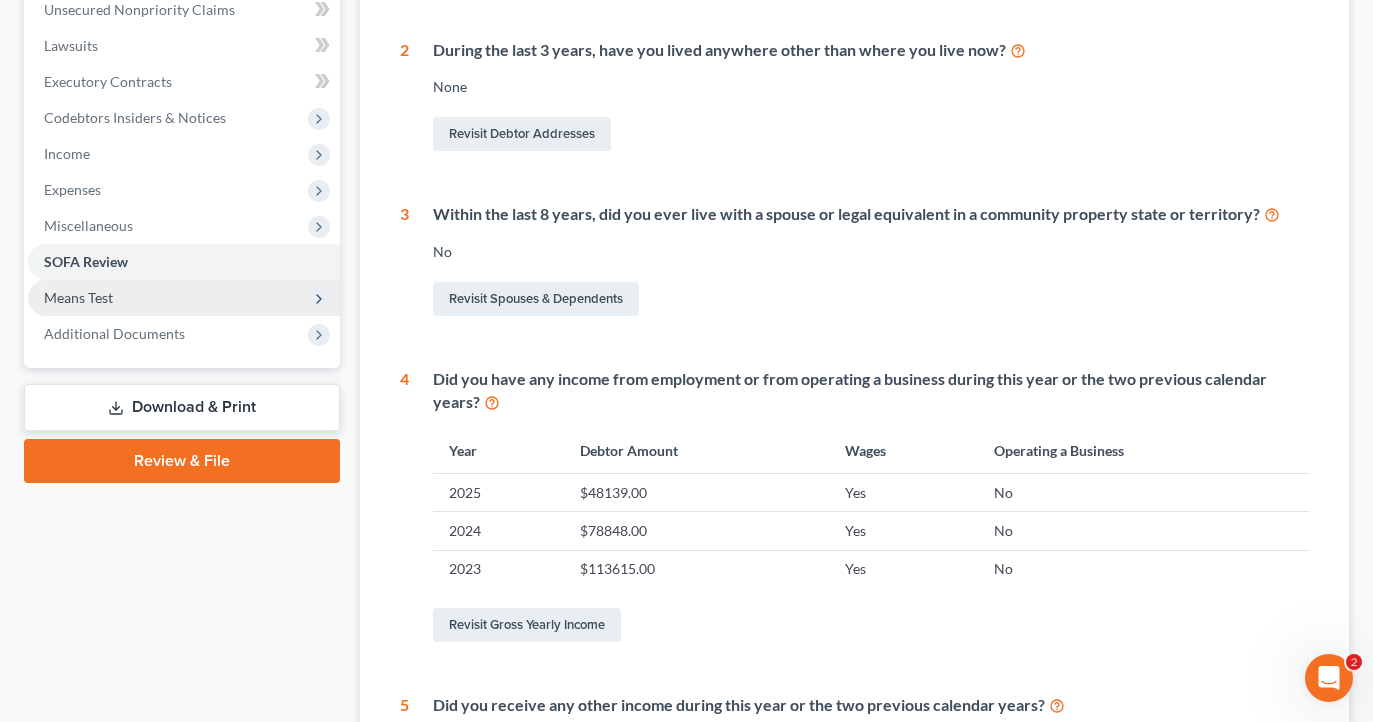 click on "Means Test" at bounding box center (184, 298) 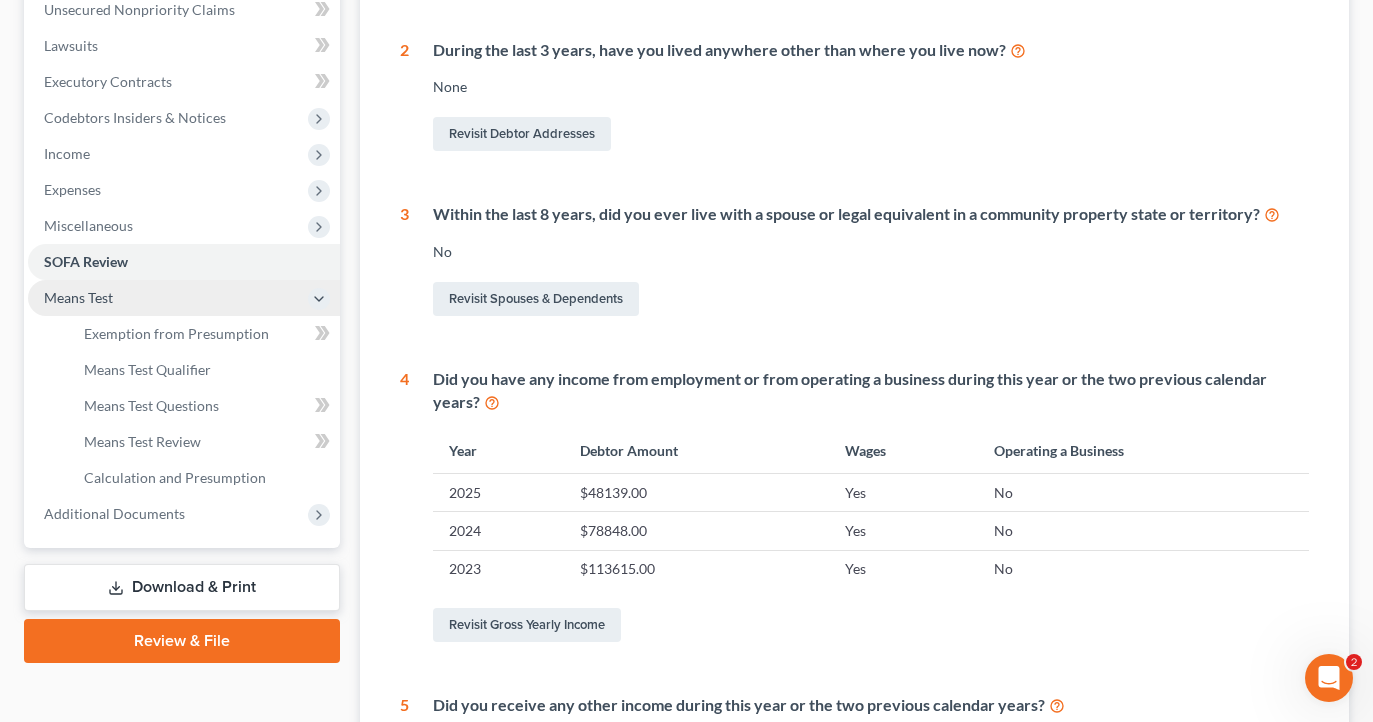 click on "Means Test" at bounding box center (184, 298) 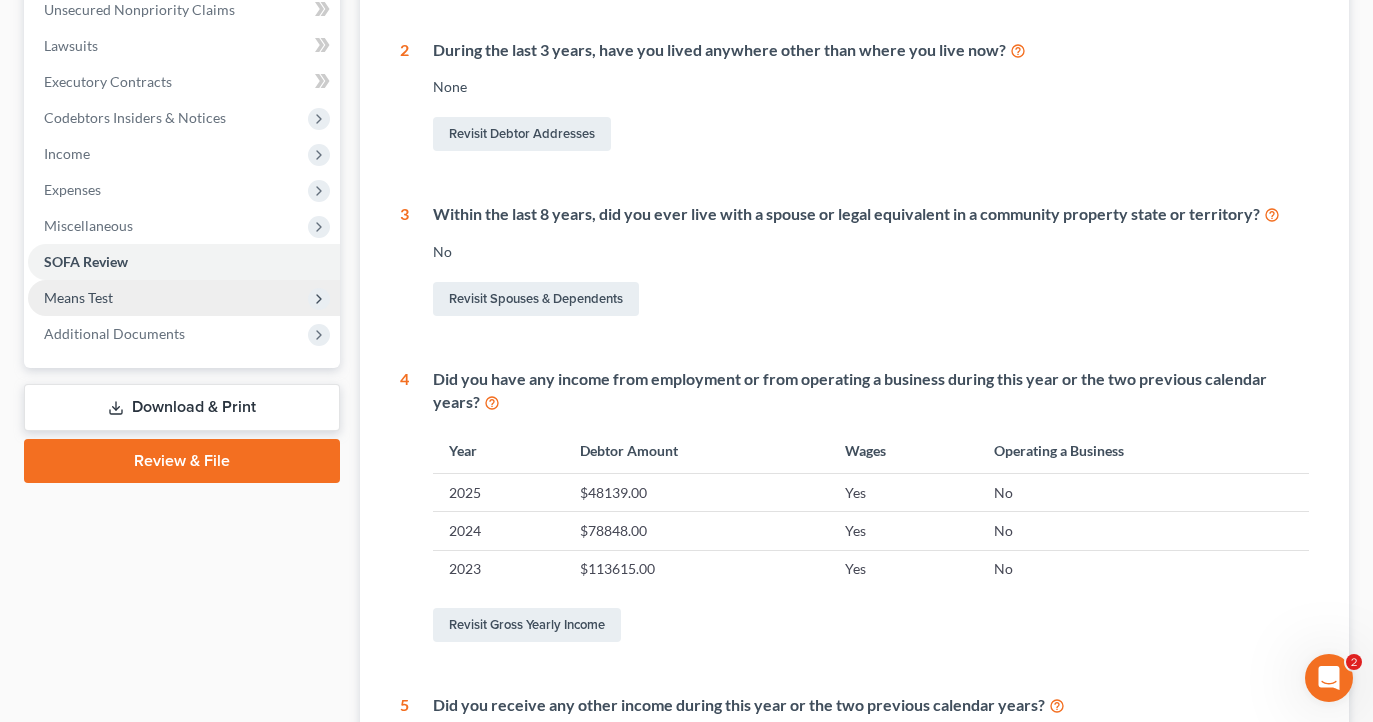 click on "Means Test" at bounding box center [184, 298] 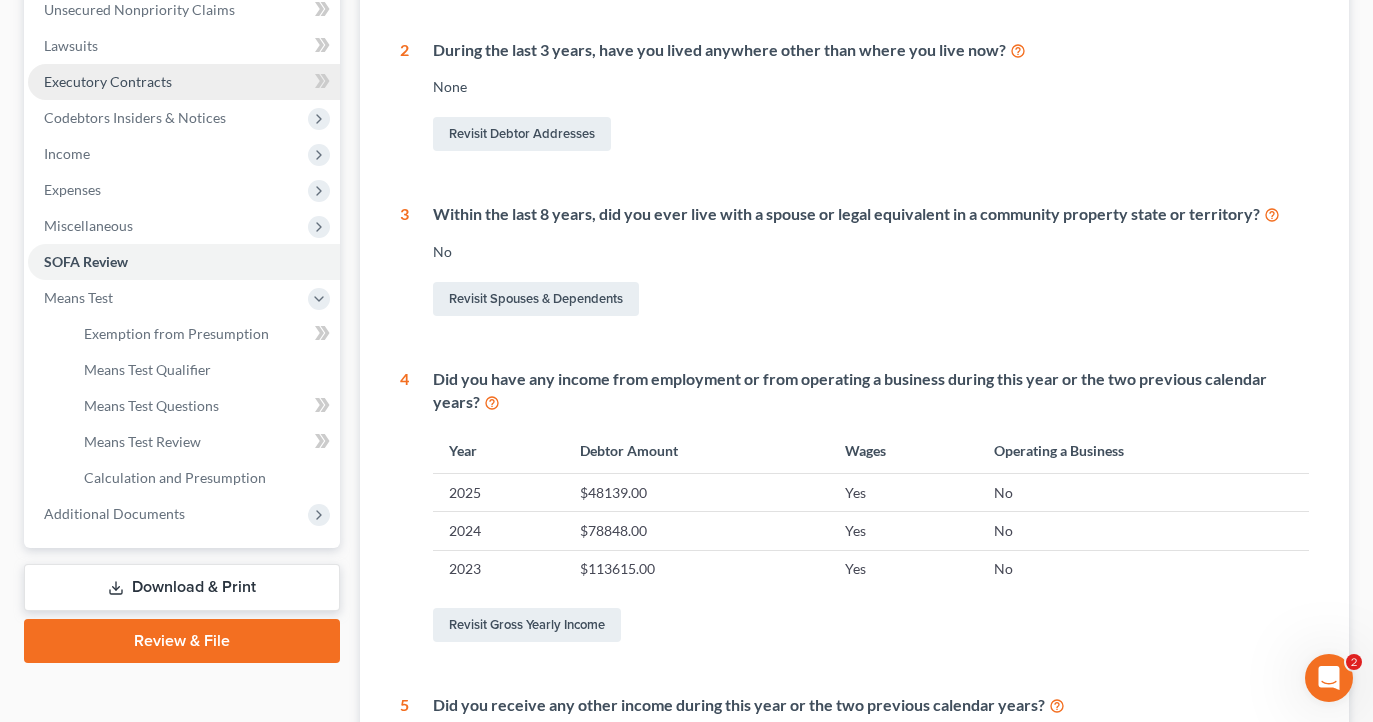 click on "Exemption from Presumption" at bounding box center [176, 333] 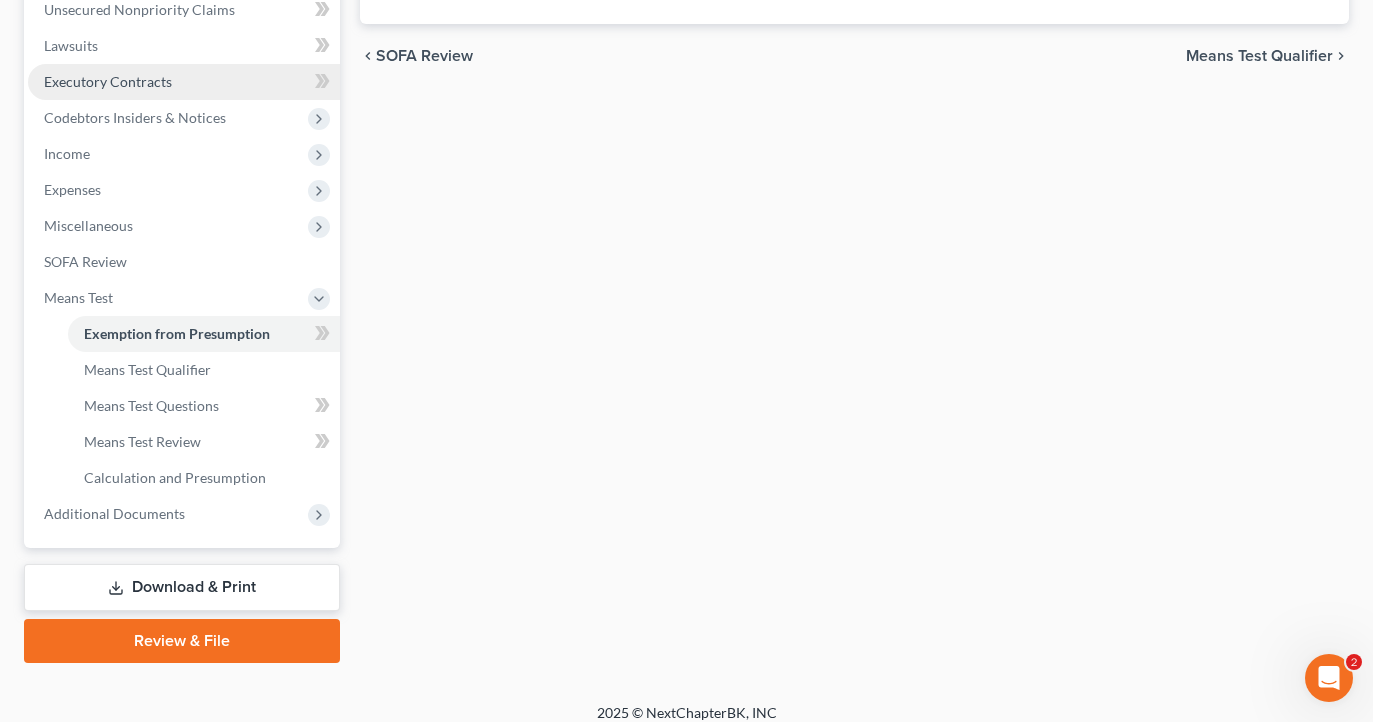 scroll, scrollTop: 0, scrollLeft: 0, axis: both 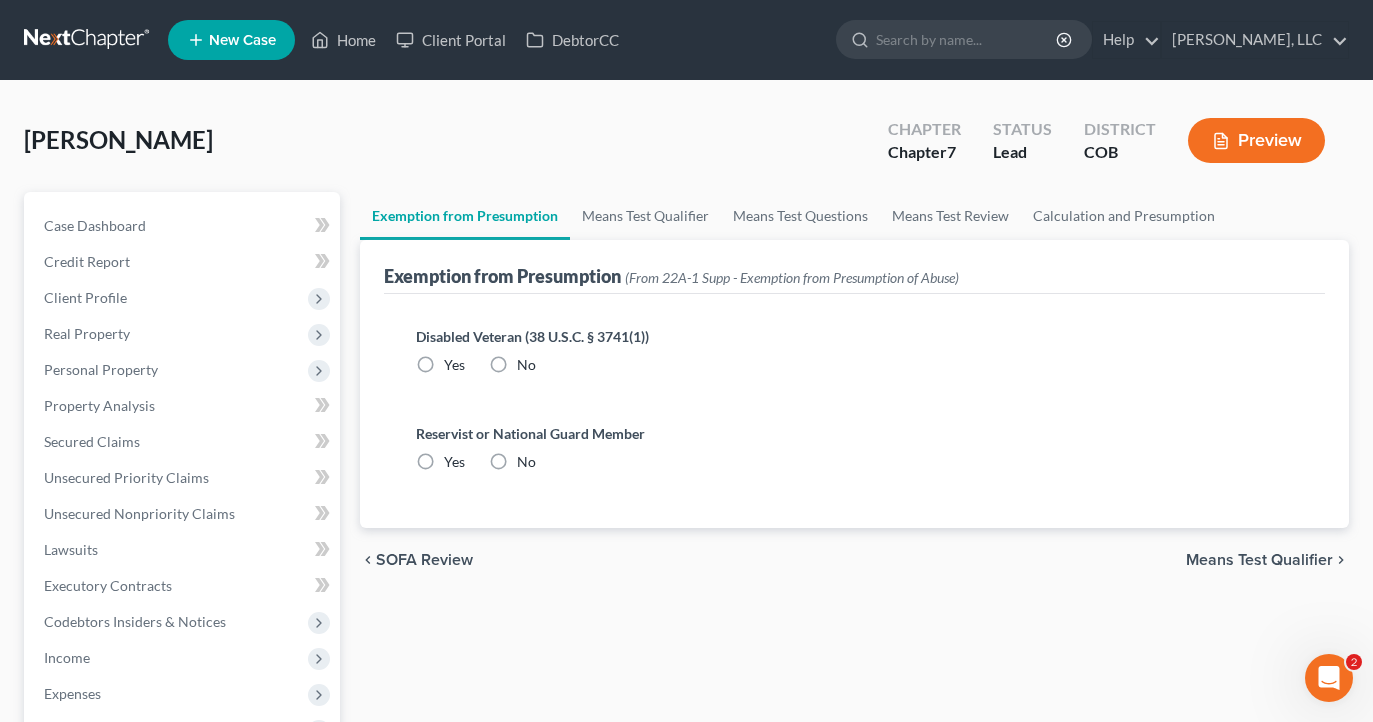 click on "No" at bounding box center [526, 365] 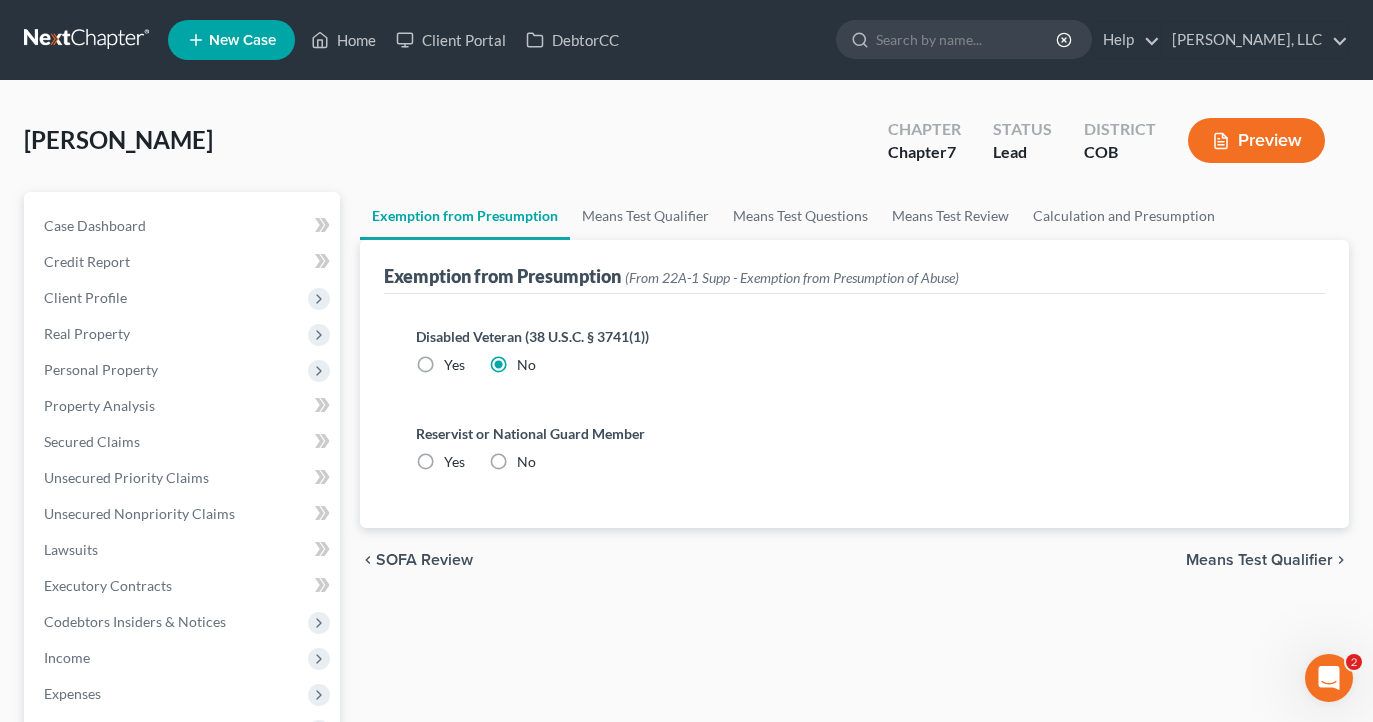 click on "No" at bounding box center (526, 462) 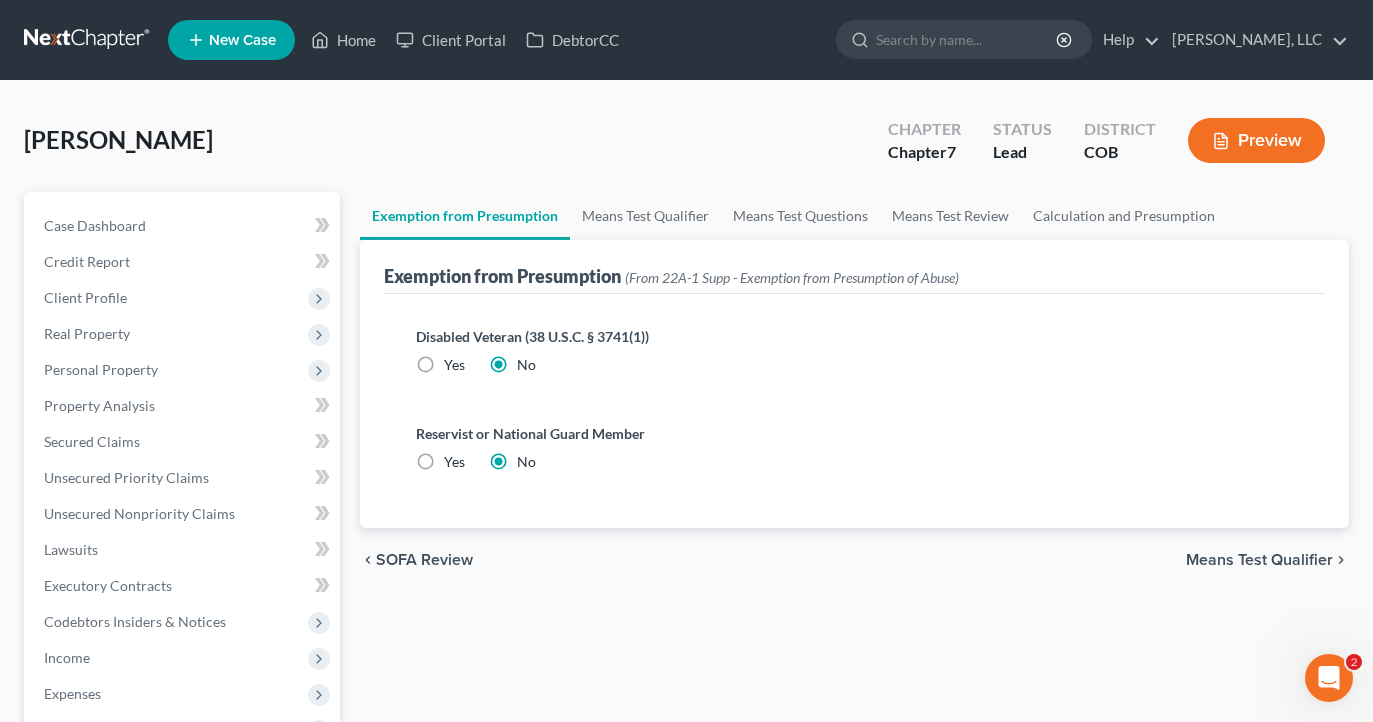 click on "Means Test Qualifier" at bounding box center [1259, 560] 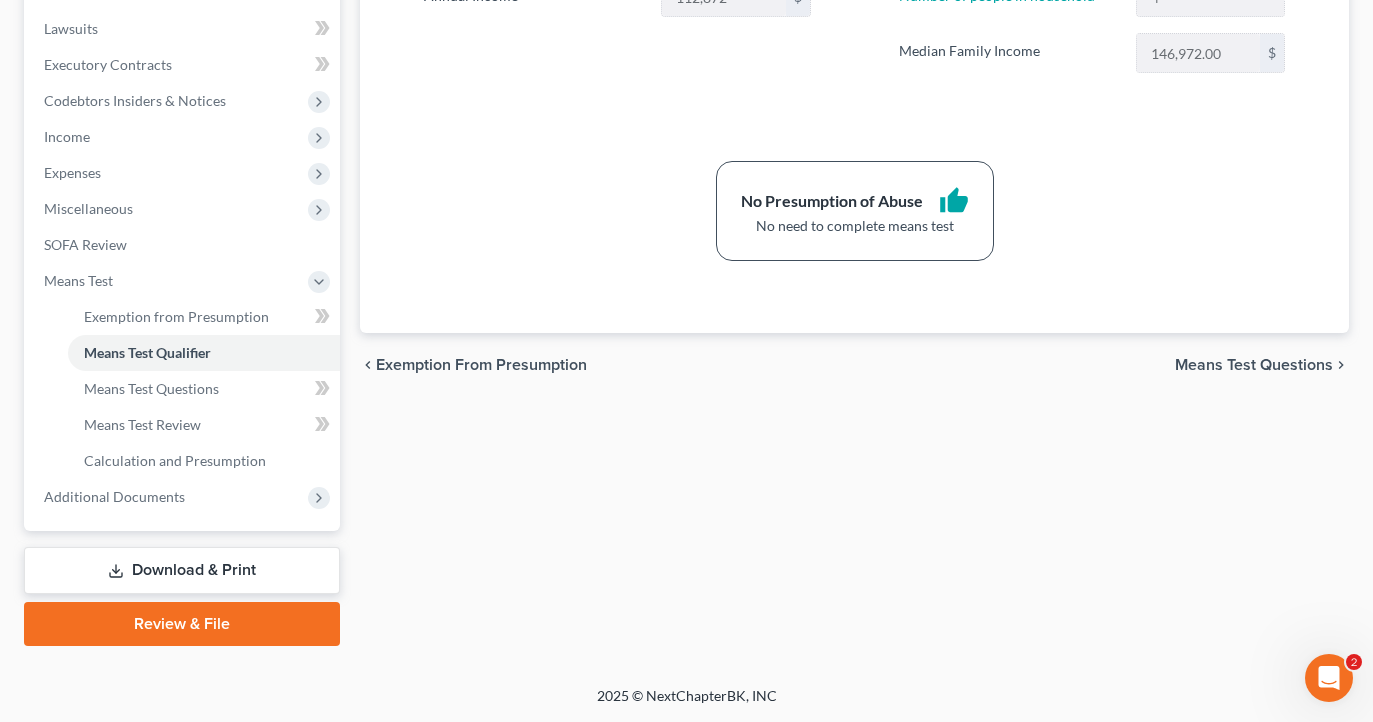 scroll, scrollTop: 521, scrollLeft: 0, axis: vertical 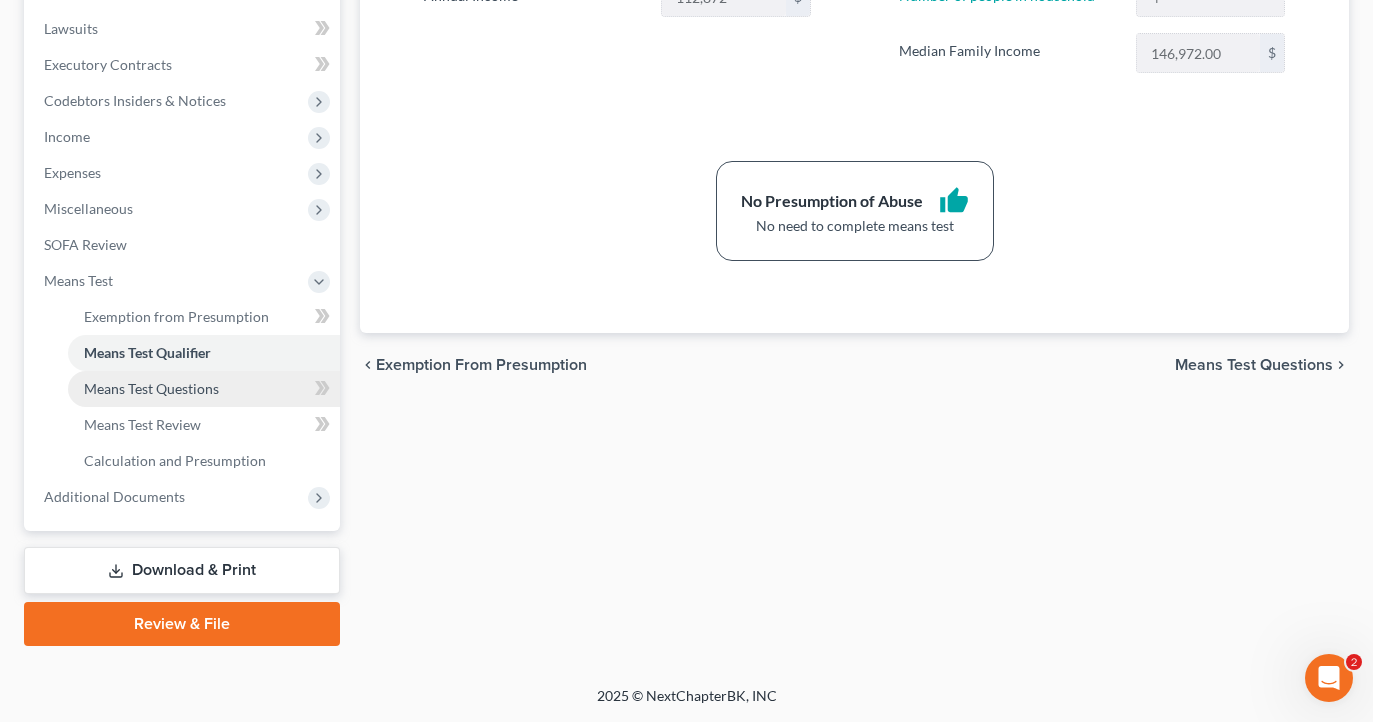 click on "Means Test Questions" at bounding box center [151, 388] 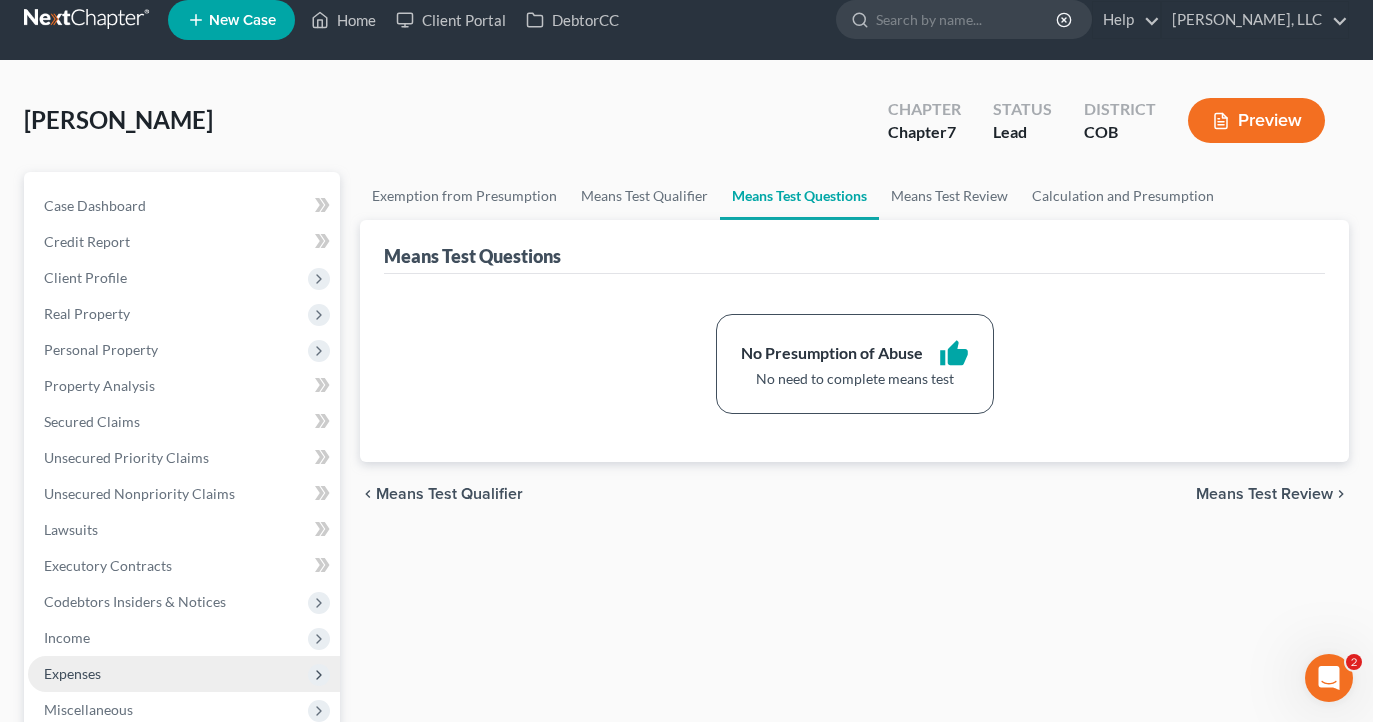 scroll, scrollTop: 0, scrollLeft: 0, axis: both 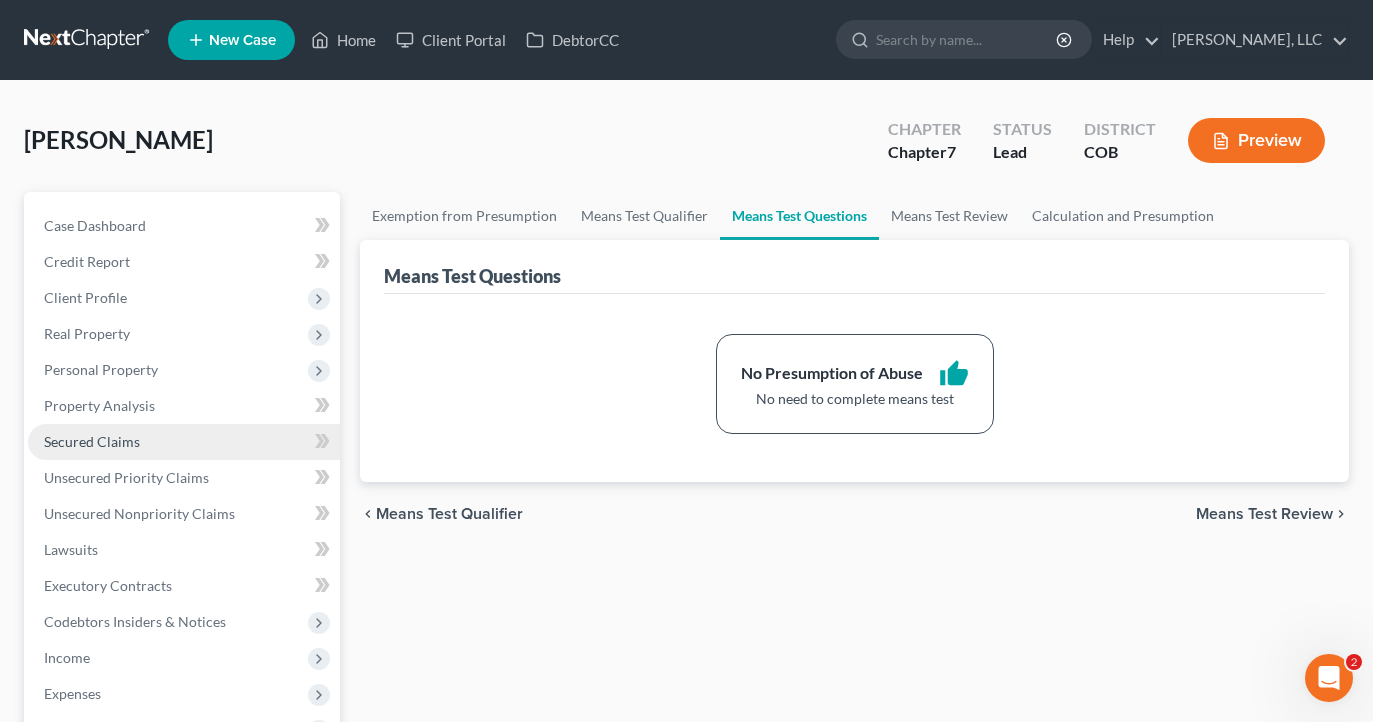 click on "Secured Claims" at bounding box center (92, 441) 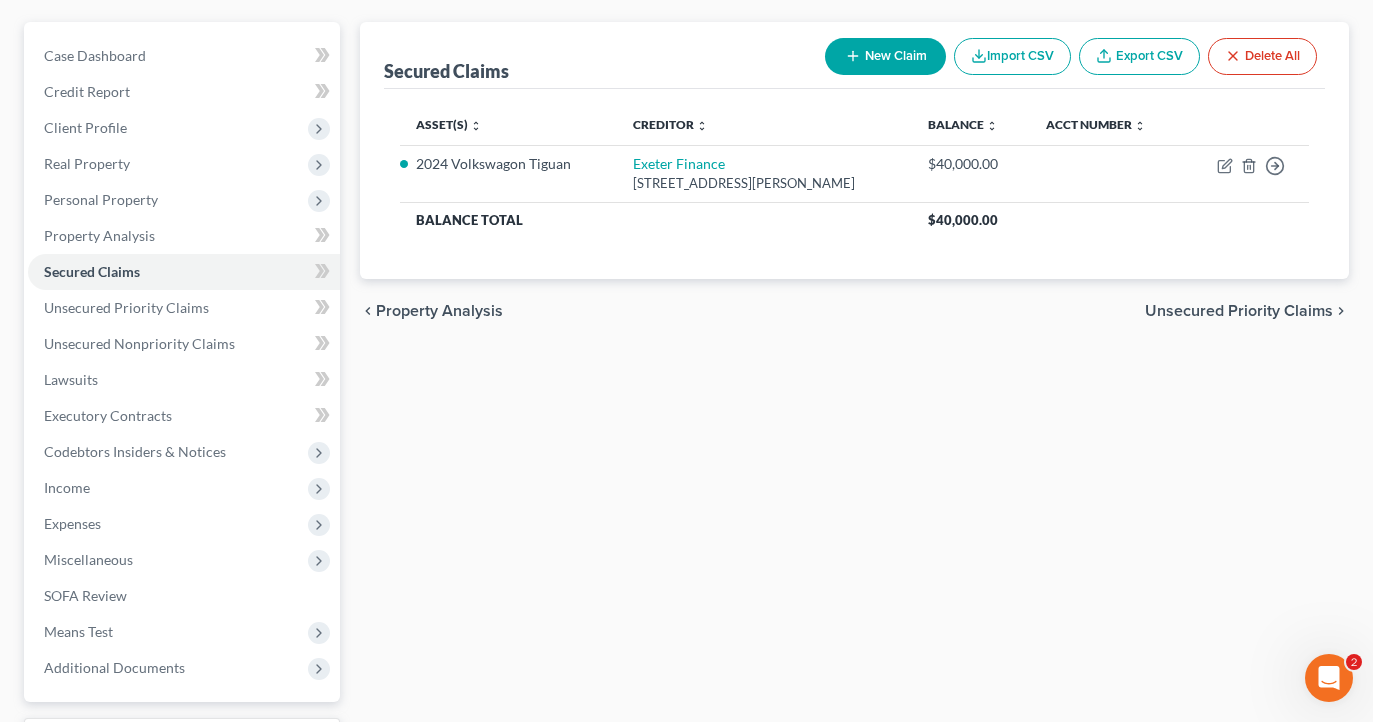 scroll, scrollTop: 170, scrollLeft: 0, axis: vertical 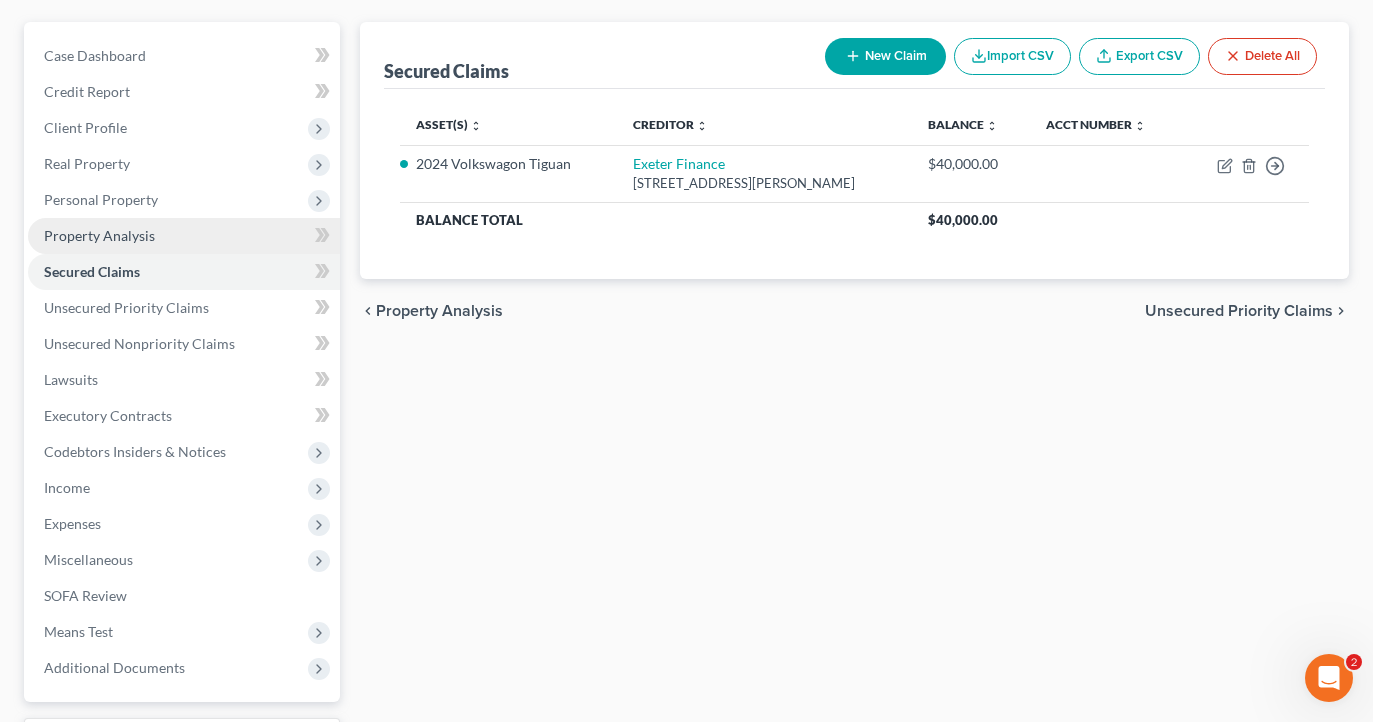 click on "Property Analysis" at bounding box center (99, 235) 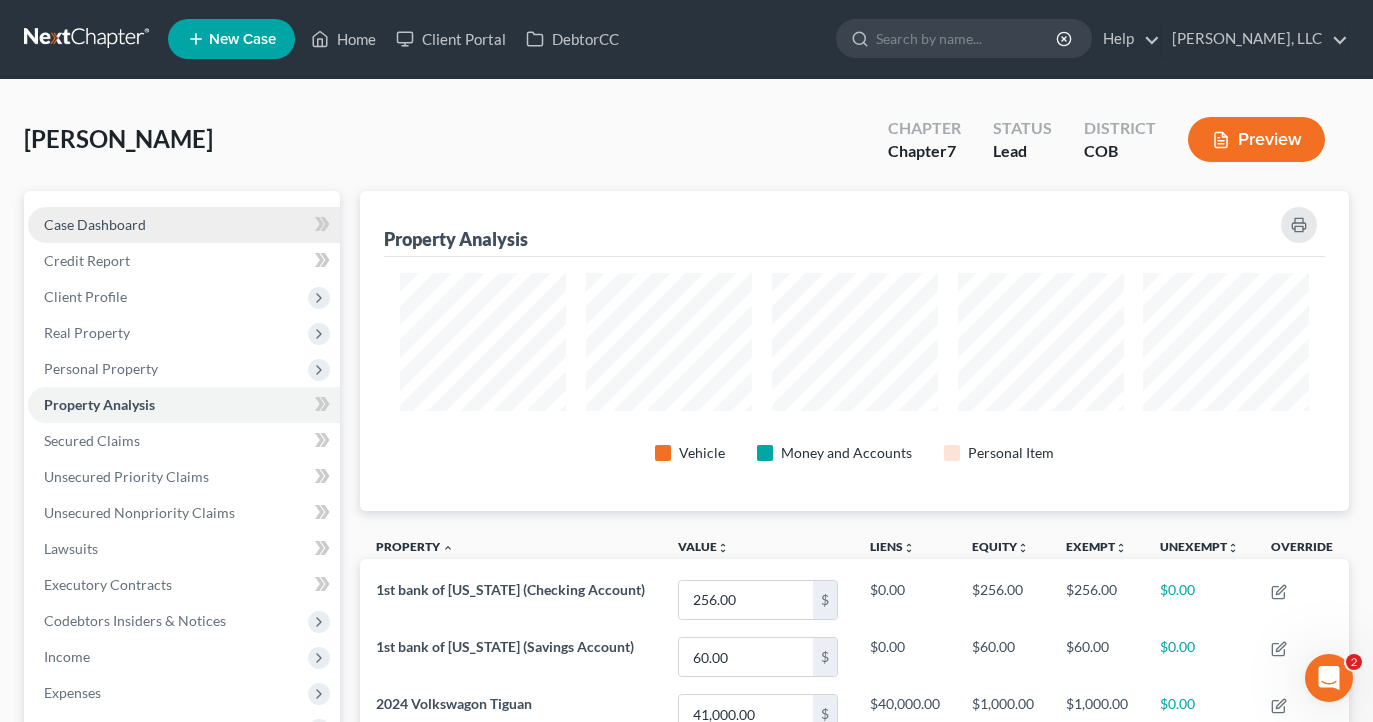 scroll, scrollTop: 0, scrollLeft: 0, axis: both 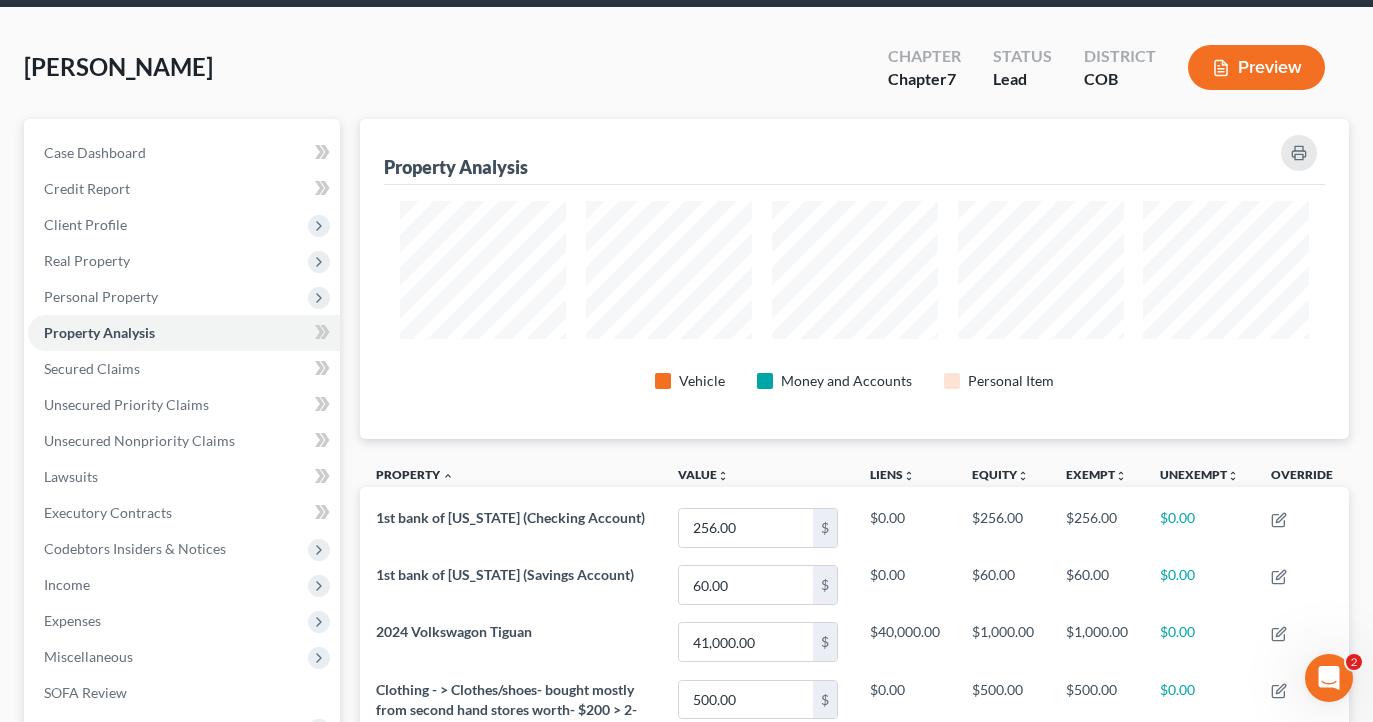 click on "Preview" at bounding box center [1256, 67] 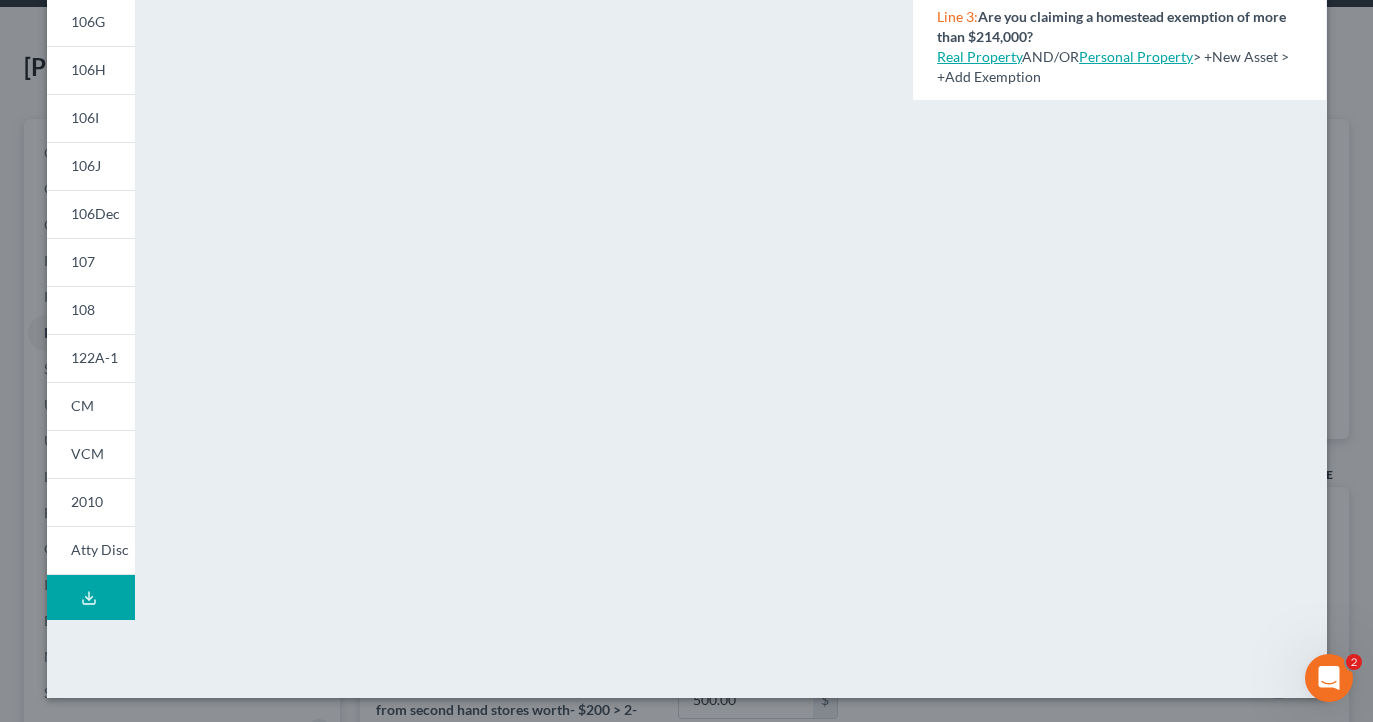 click on "Download Draft" at bounding box center [91, 597] 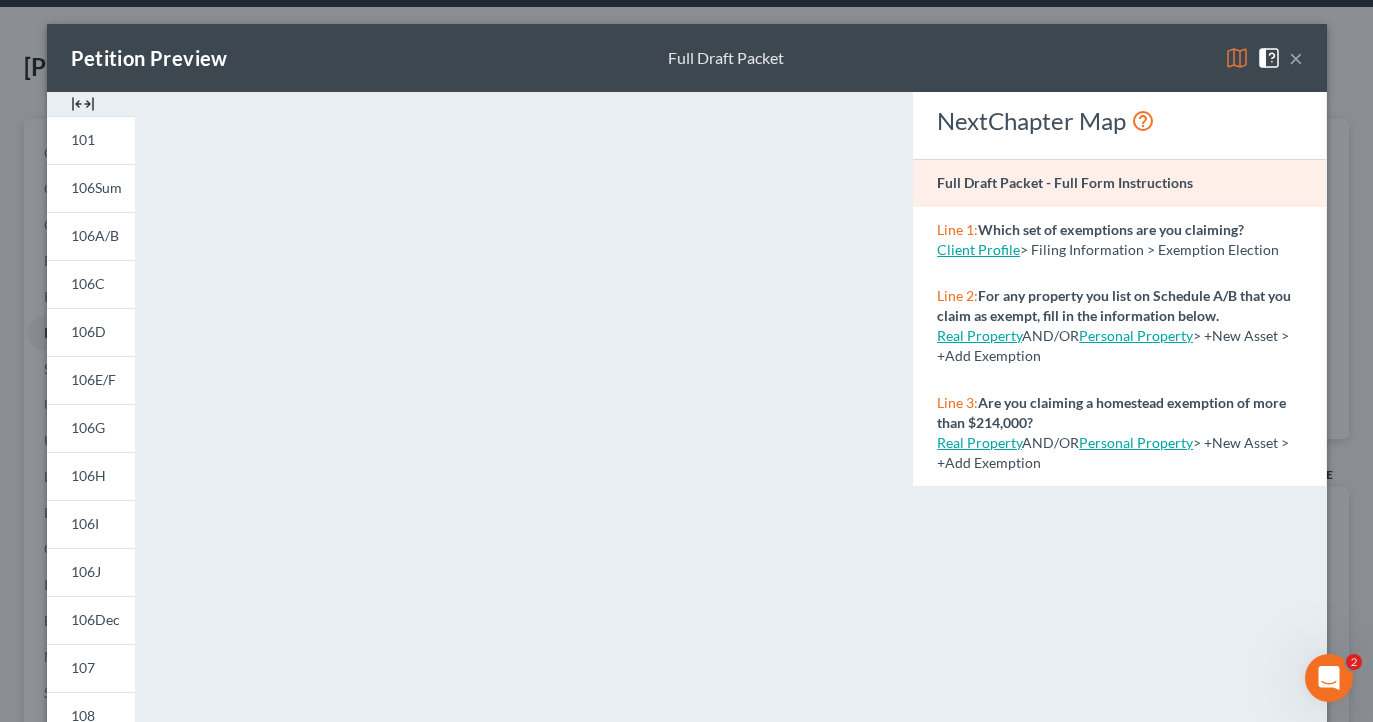 scroll, scrollTop: 0, scrollLeft: 0, axis: both 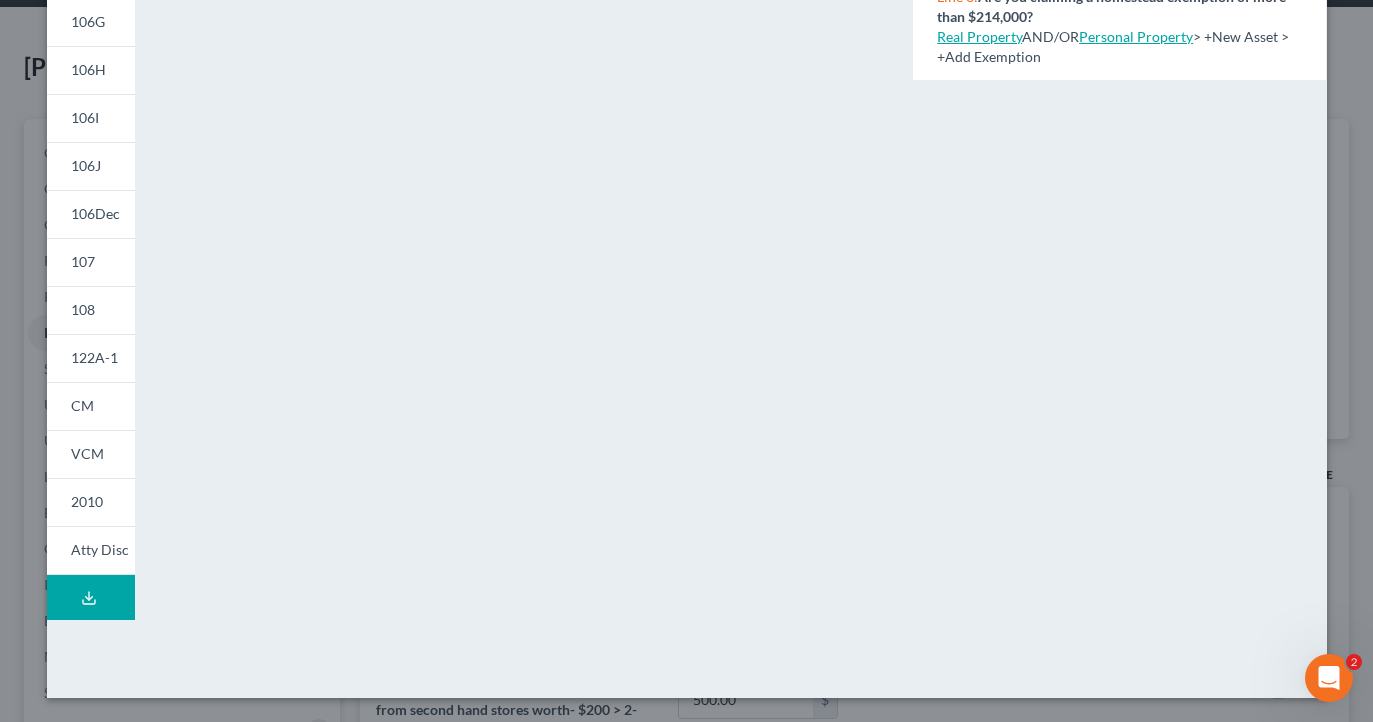 click on "Download Draft" at bounding box center (91, 597) 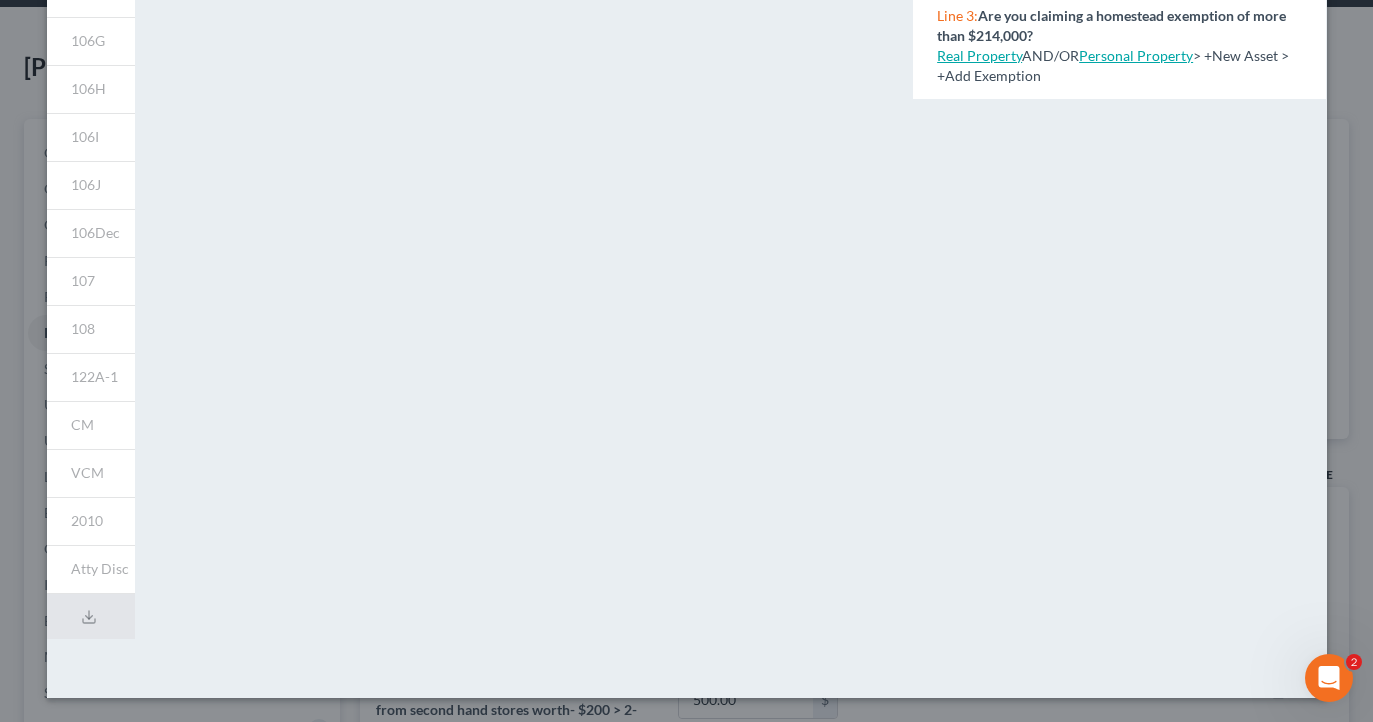 scroll, scrollTop: 387, scrollLeft: 0, axis: vertical 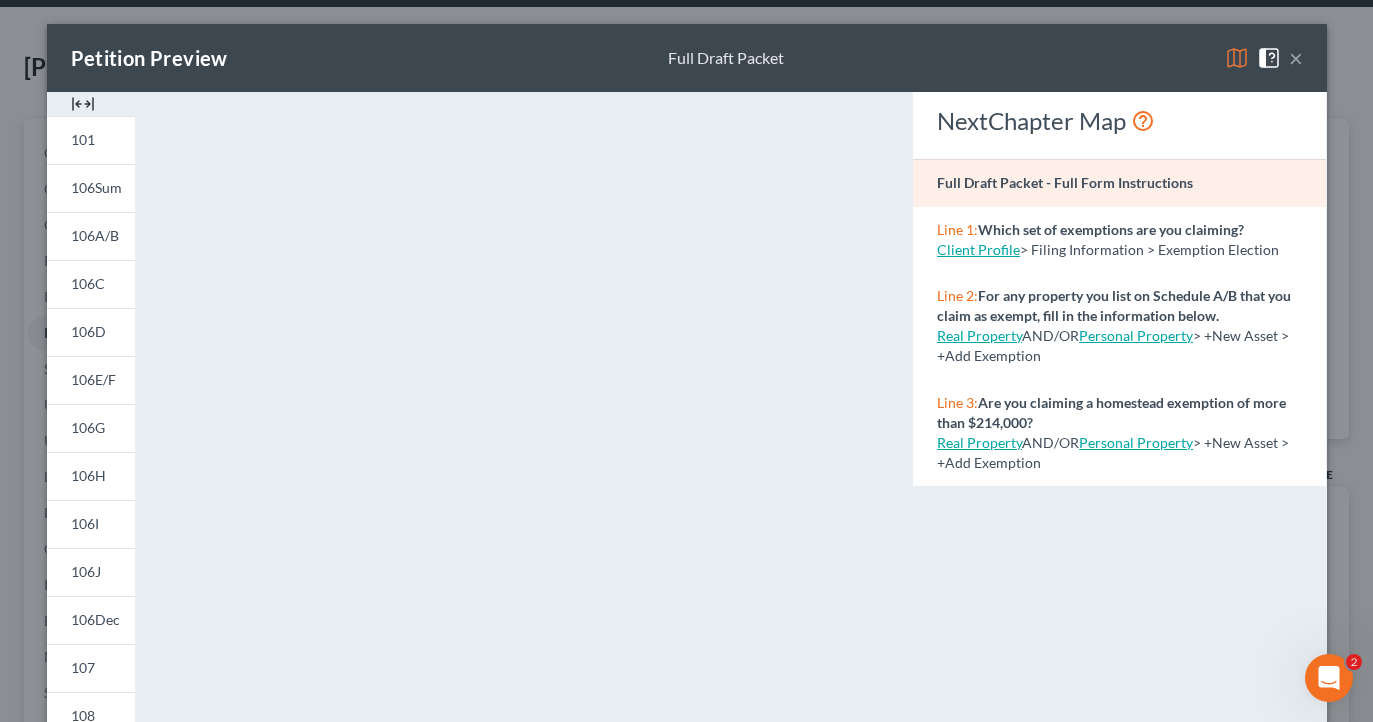 click at bounding box center [1237, 58] 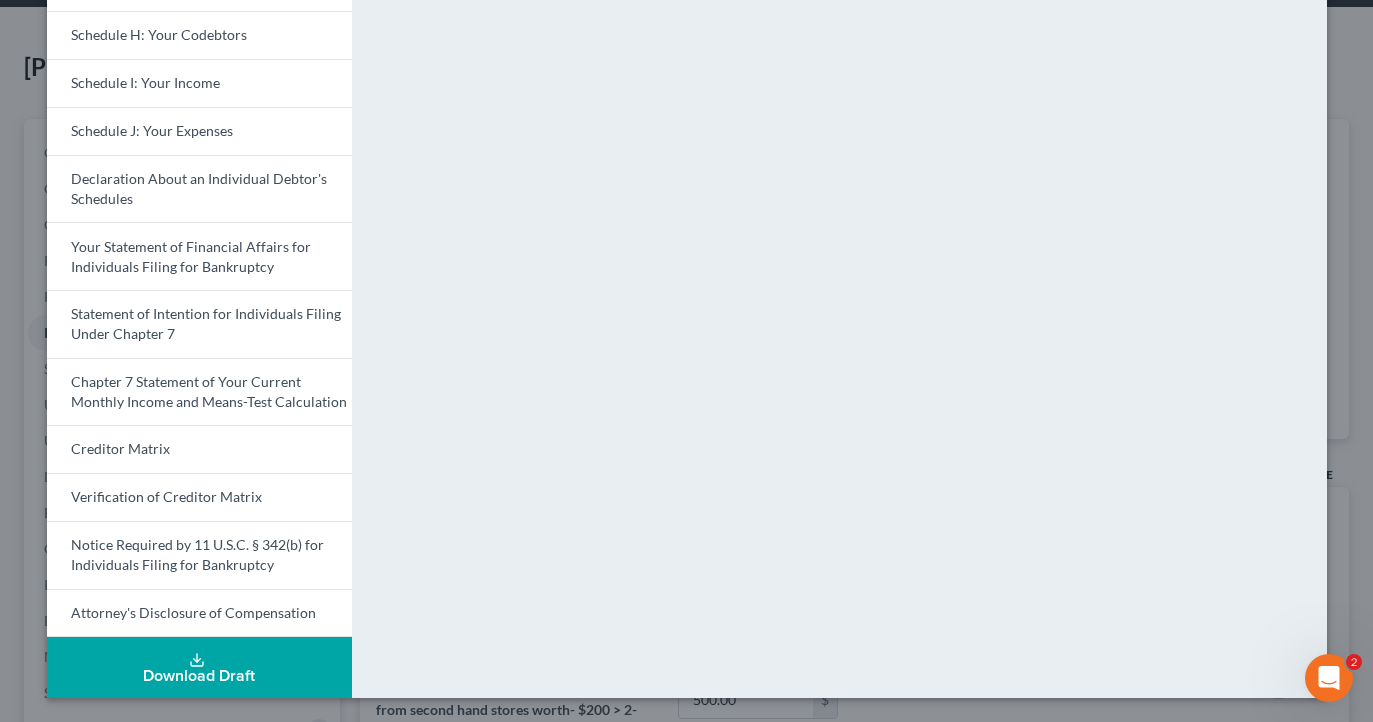 scroll, scrollTop: 539, scrollLeft: 0, axis: vertical 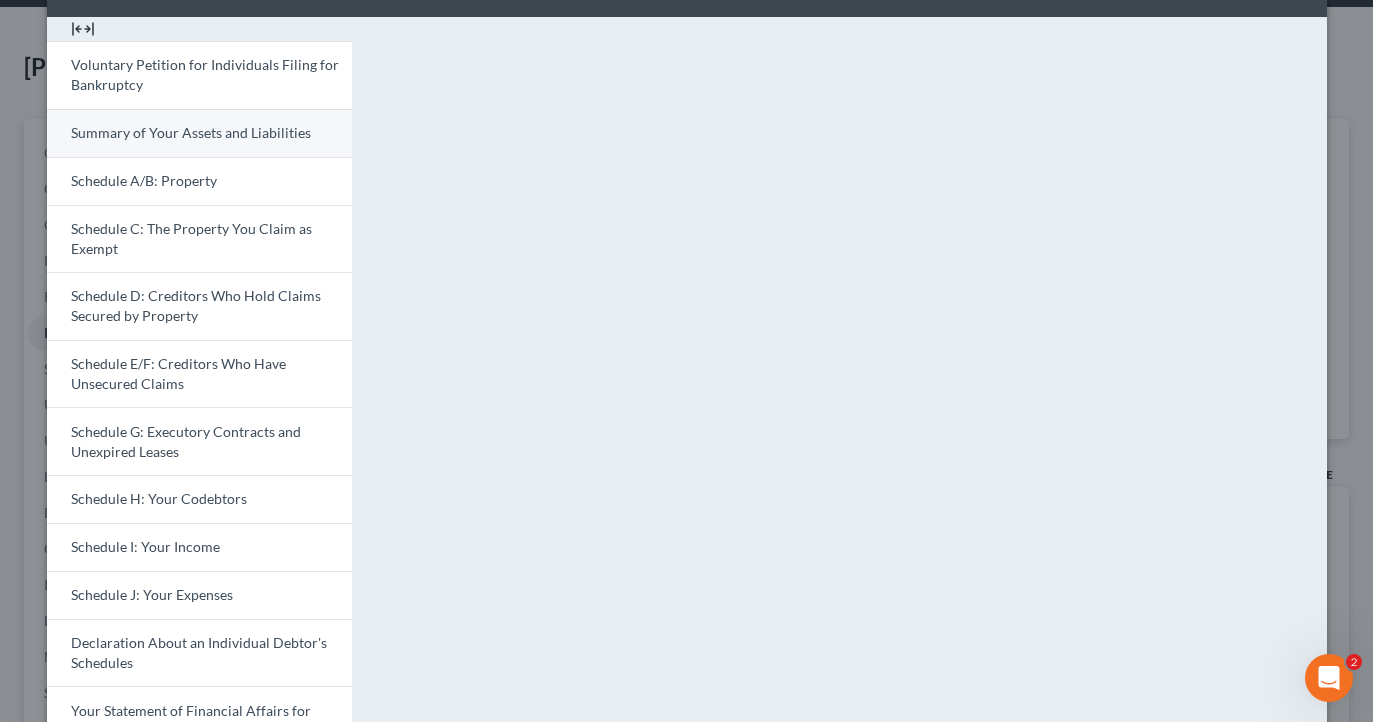 click on "Summary of Your Assets and Liabilities" at bounding box center [199, 133] 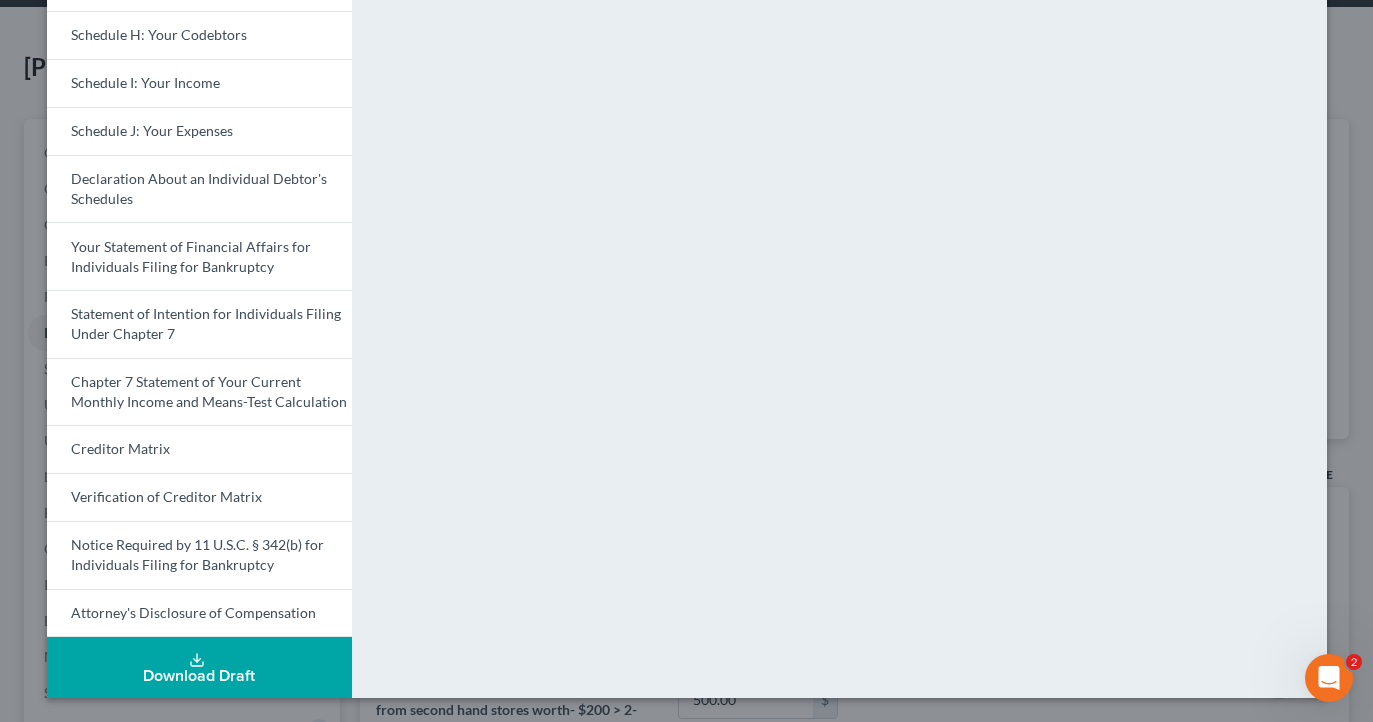 scroll, scrollTop: 539, scrollLeft: 0, axis: vertical 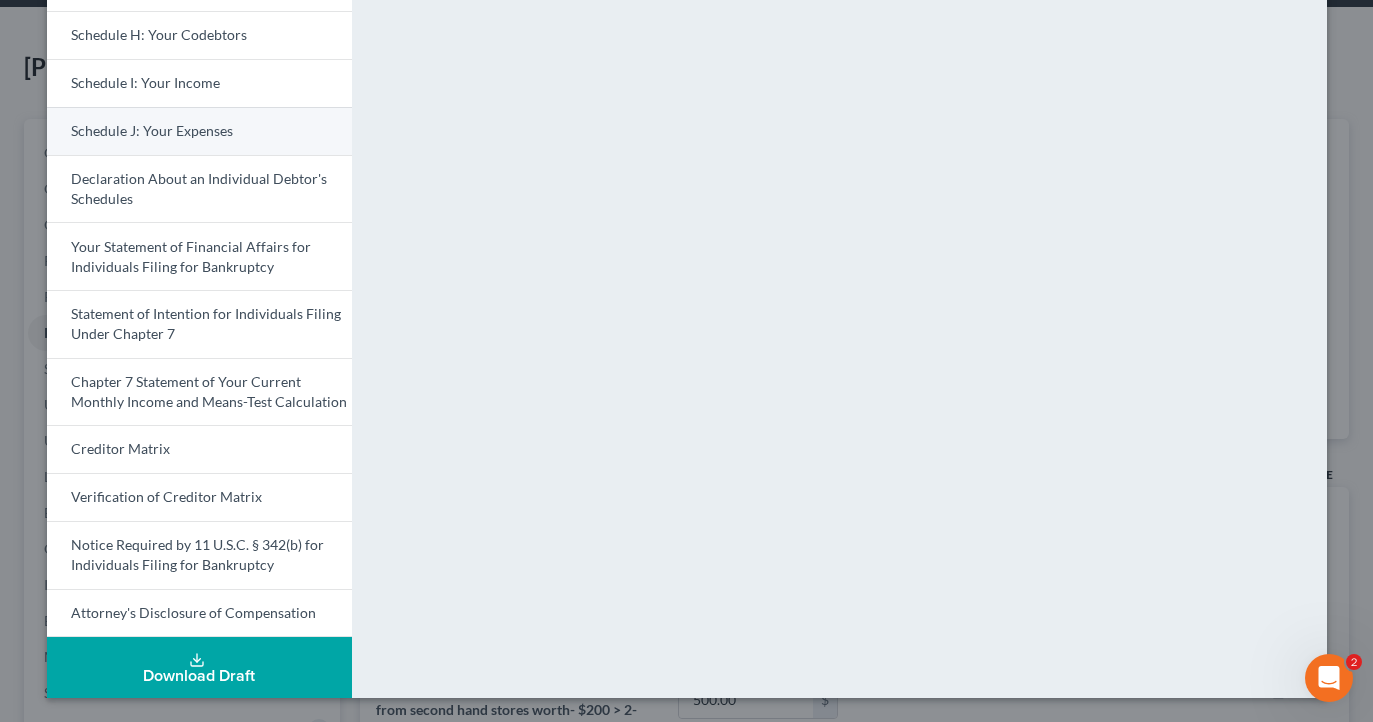click on "Schedule J: Your Expenses" at bounding box center [152, 130] 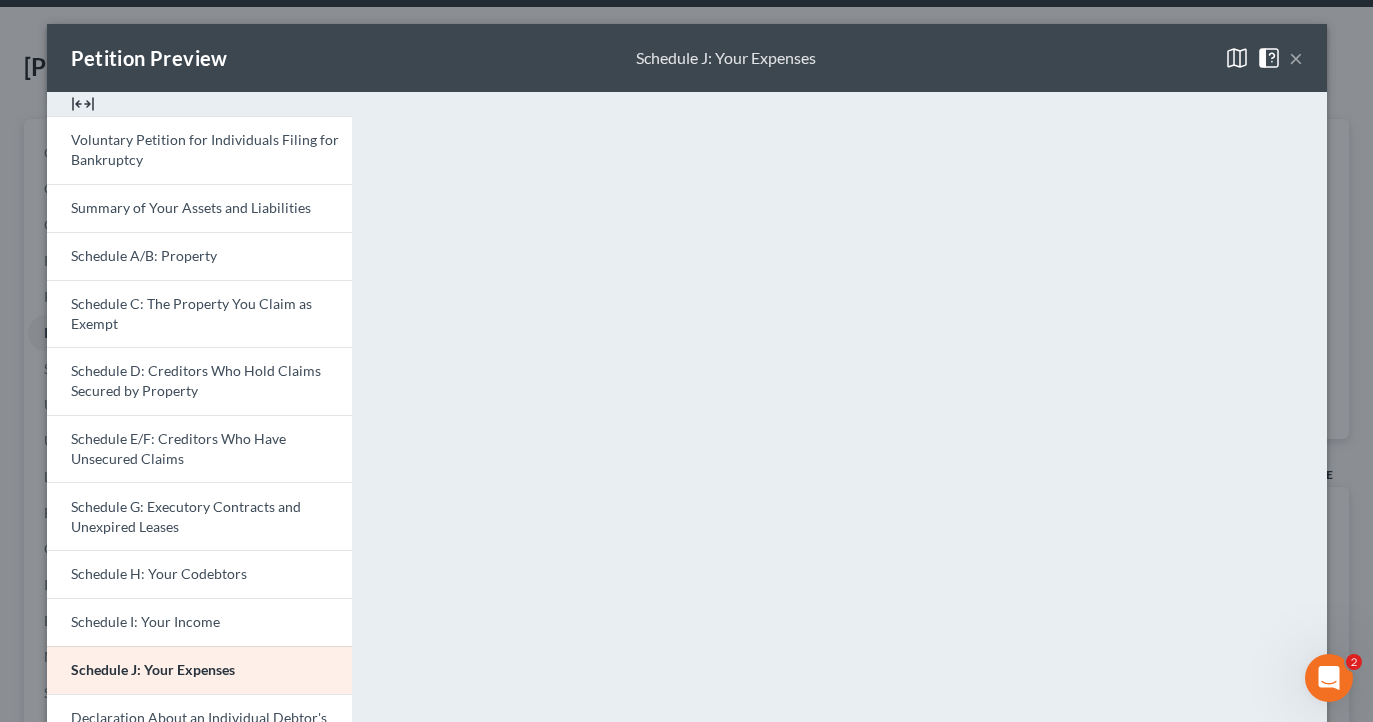 scroll, scrollTop: 0, scrollLeft: 0, axis: both 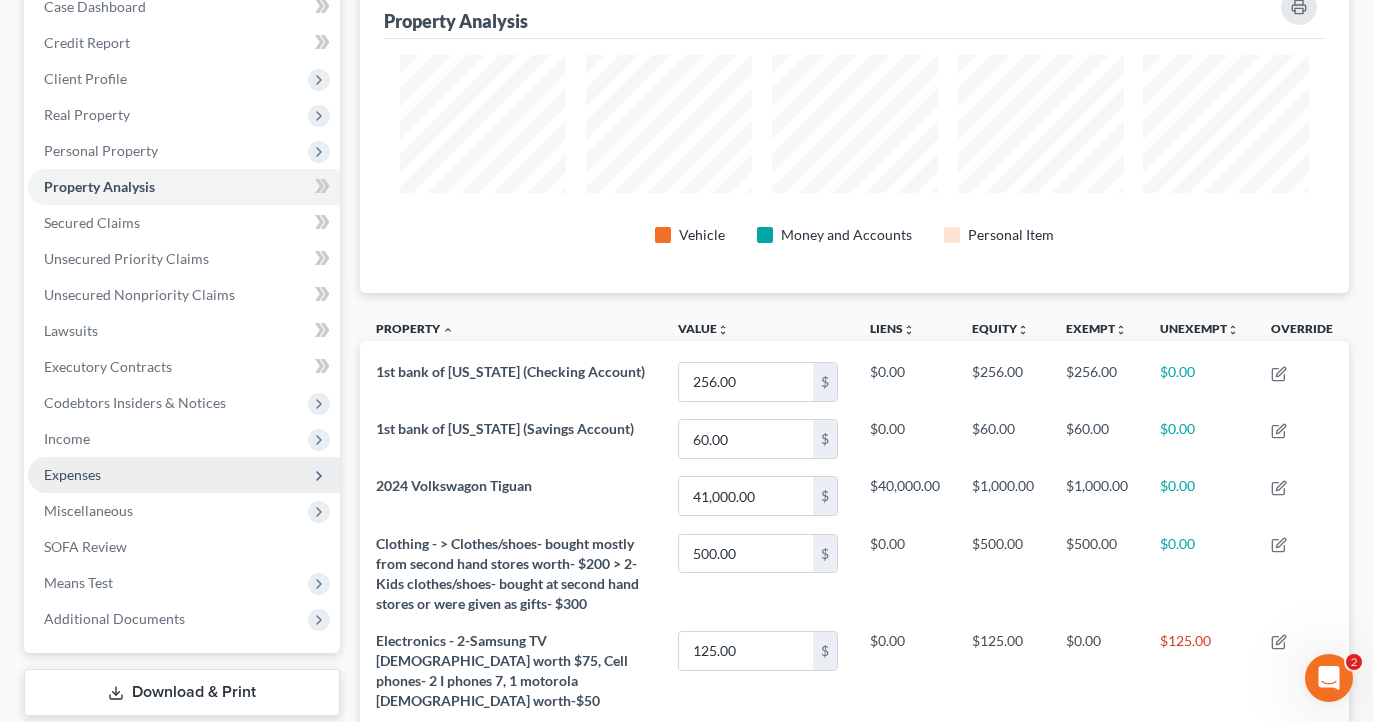 click on "Expenses" at bounding box center [184, 475] 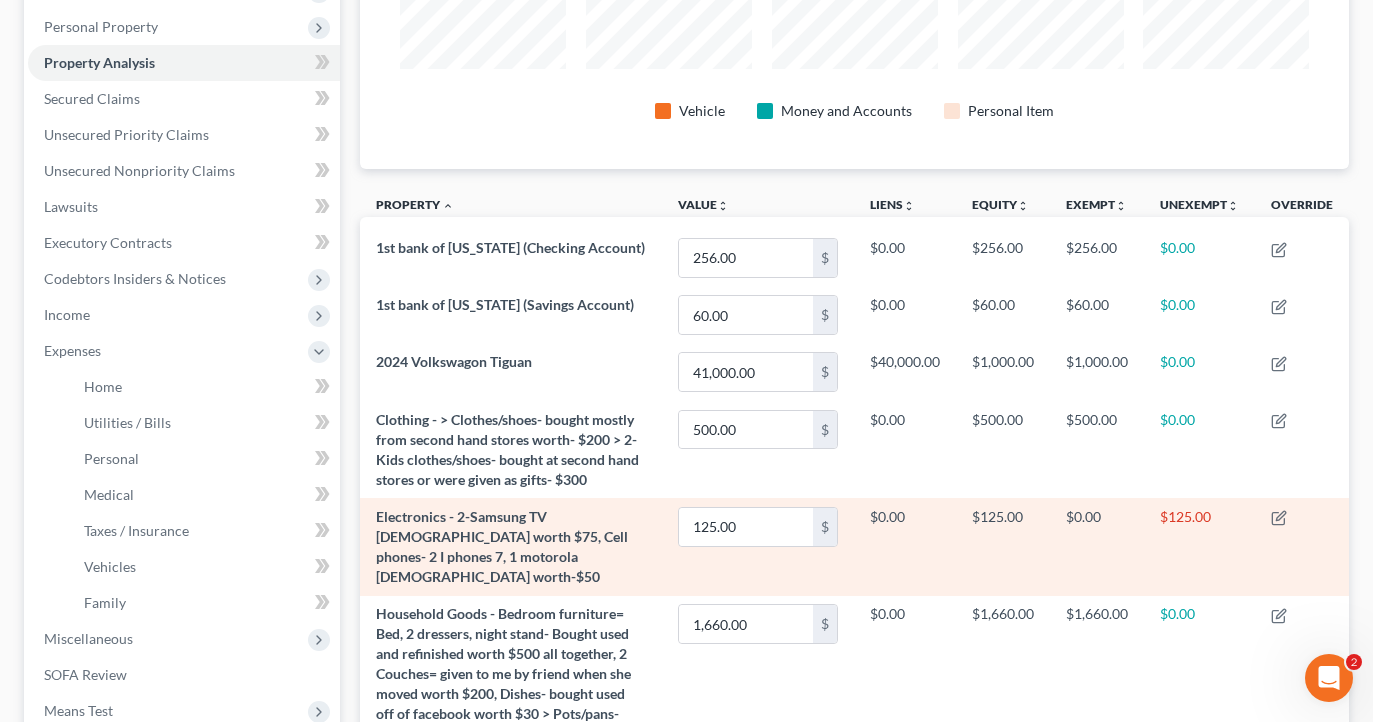 scroll, scrollTop: 343, scrollLeft: 0, axis: vertical 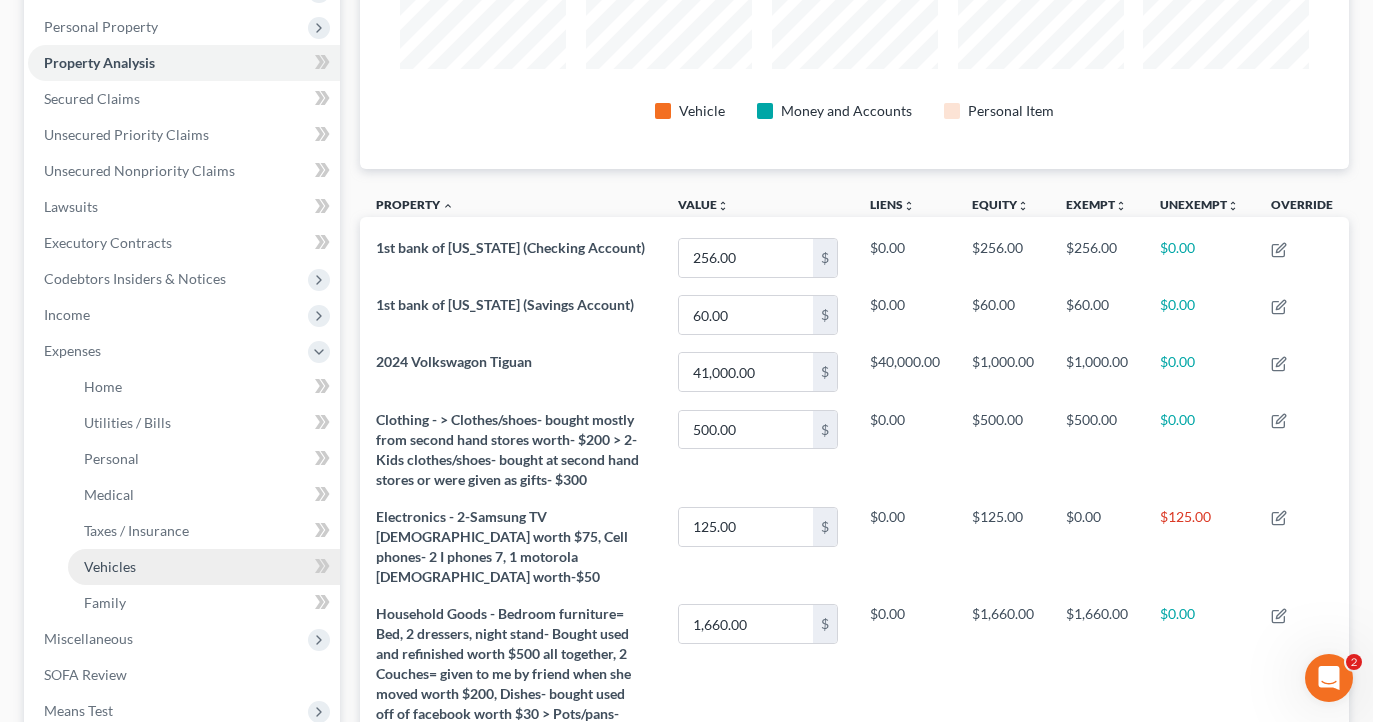 click on "Vehicles" at bounding box center [110, 566] 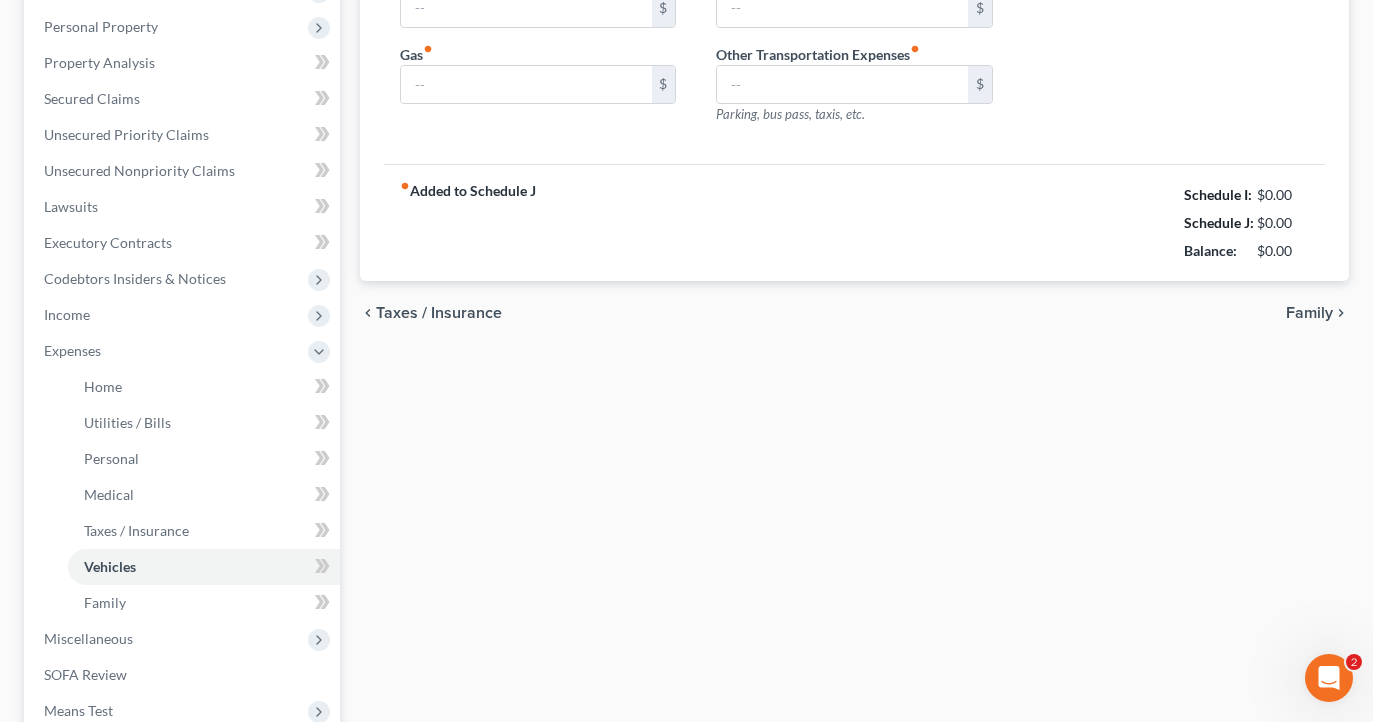 type on "407.00" 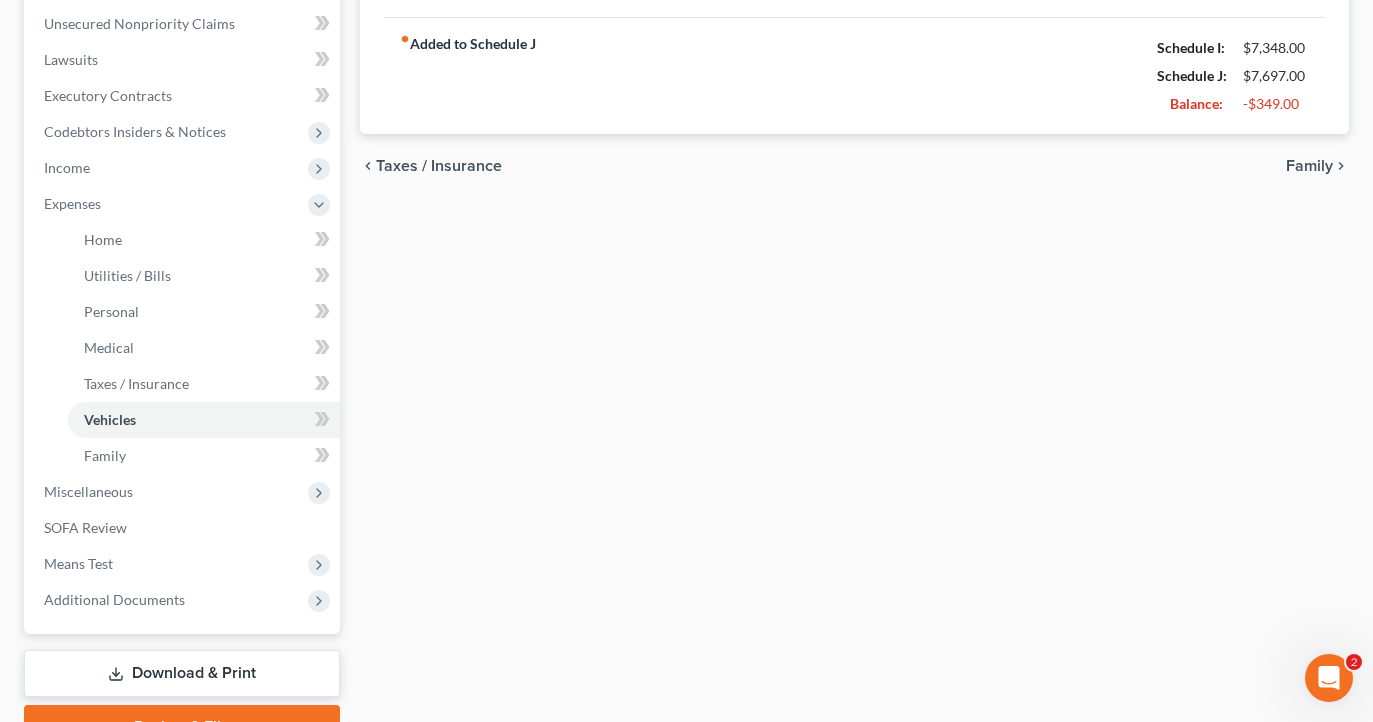 scroll, scrollTop: 506, scrollLeft: 0, axis: vertical 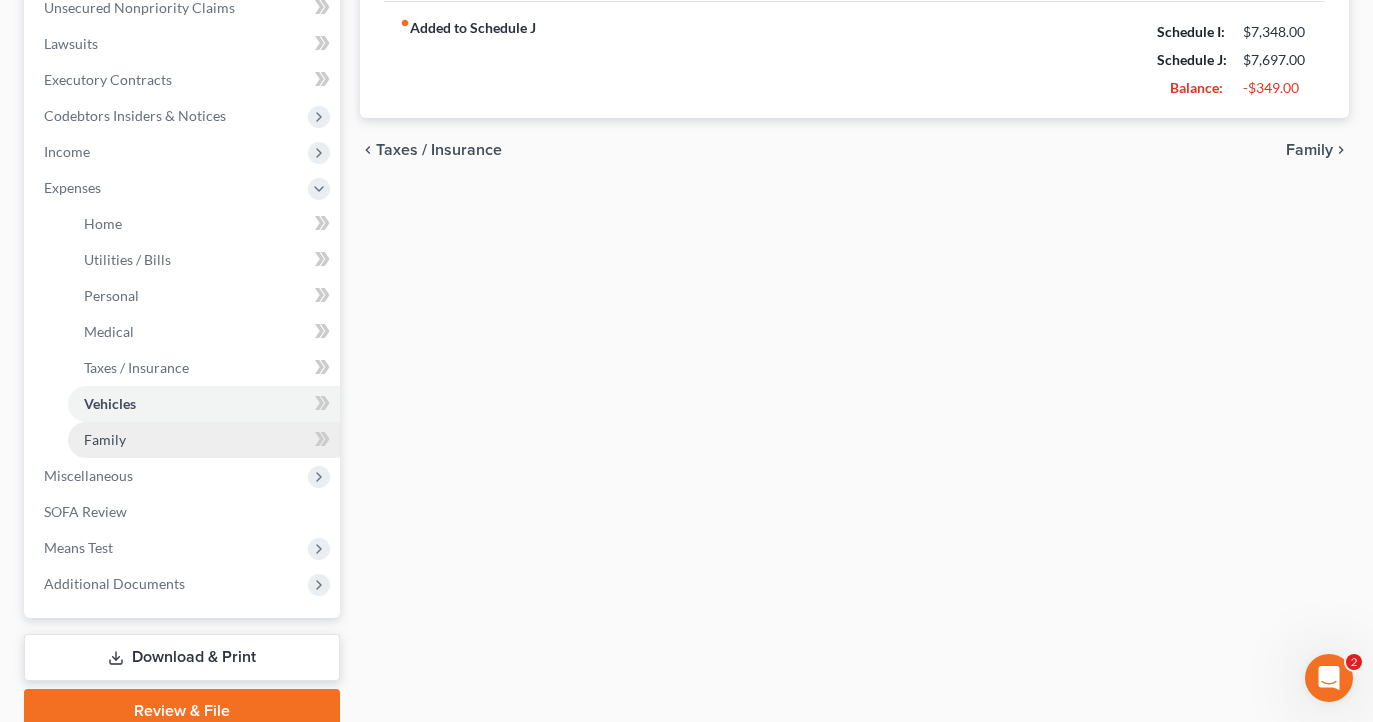 click on "Family" at bounding box center [204, 440] 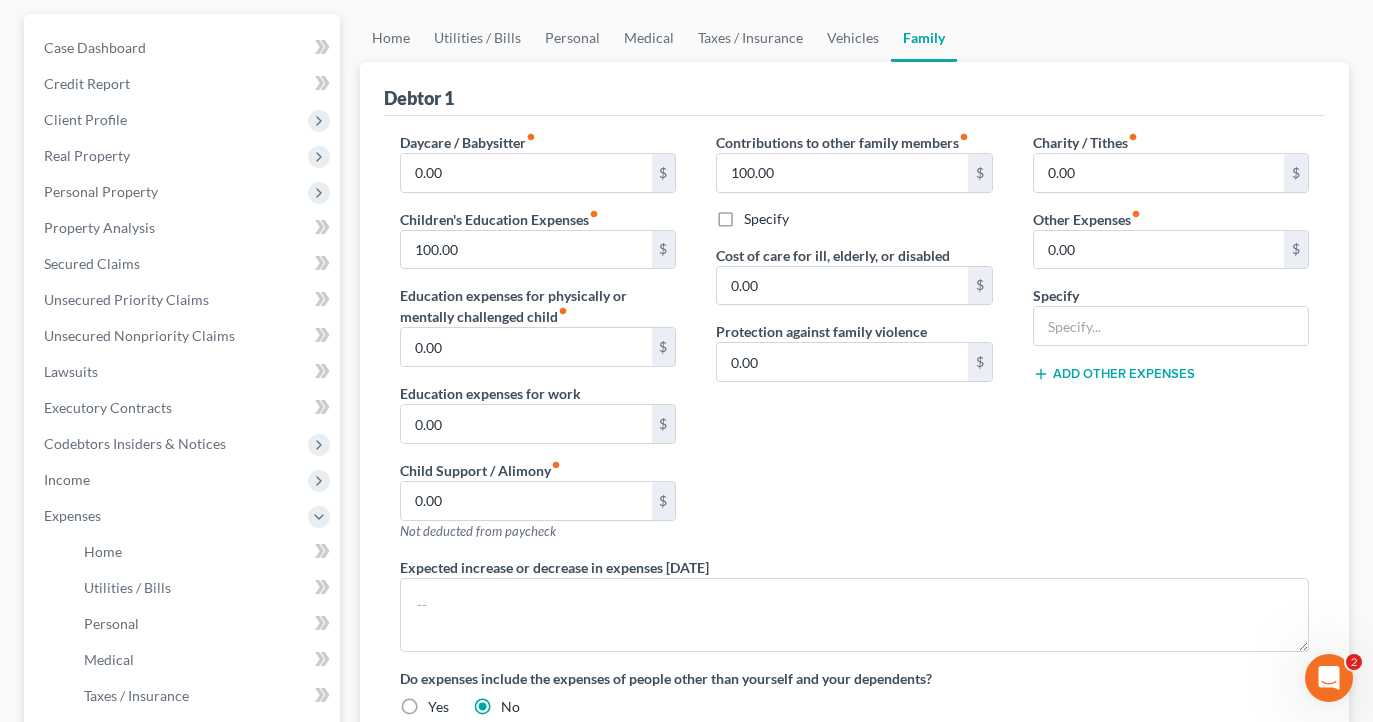 scroll, scrollTop: 172, scrollLeft: 0, axis: vertical 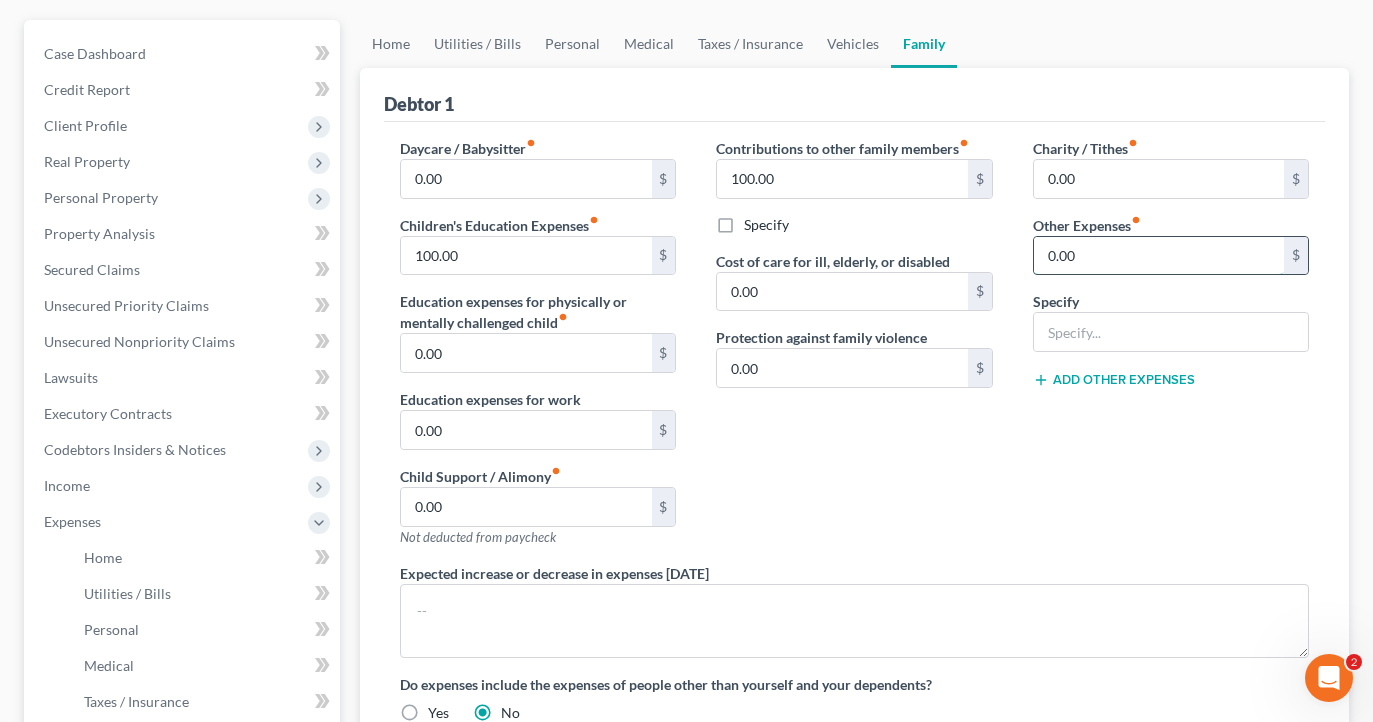 click on "0.00" at bounding box center (1159, 256) 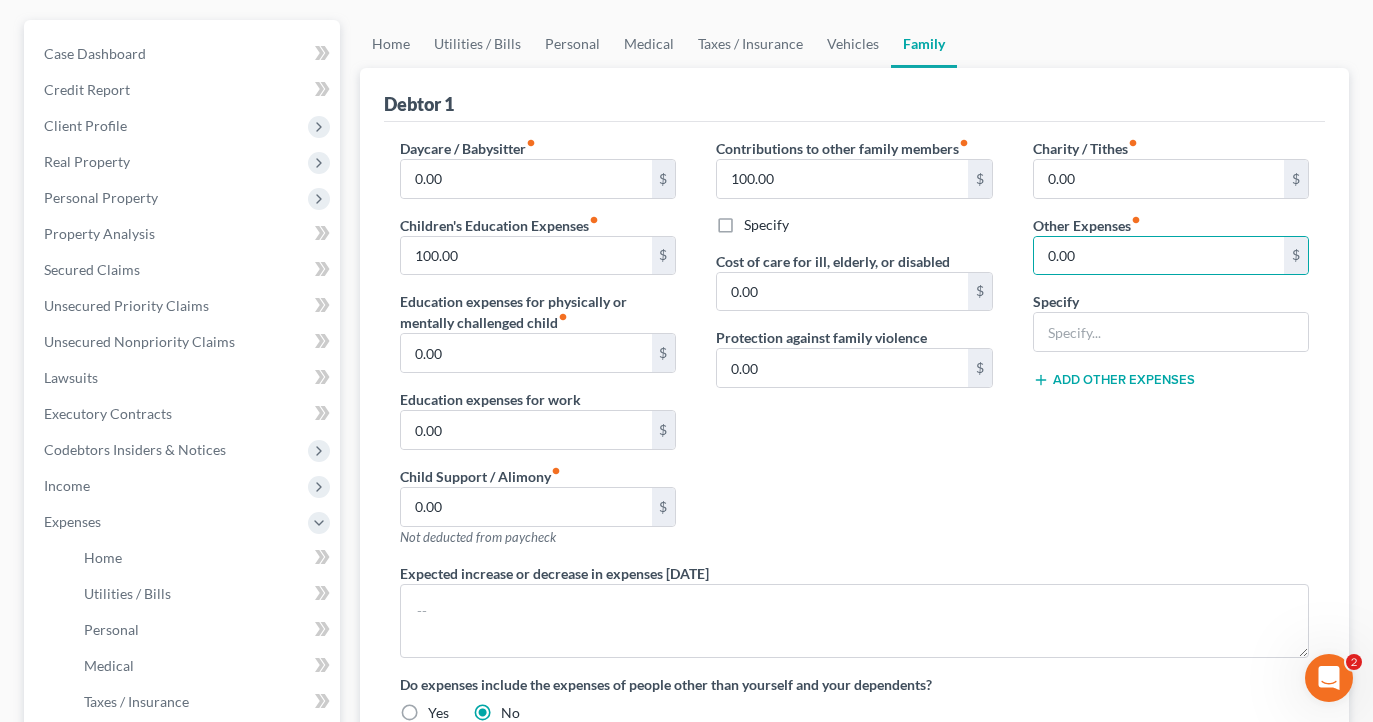click on "Add Other Expenses" at bounding box center (1114, 380) 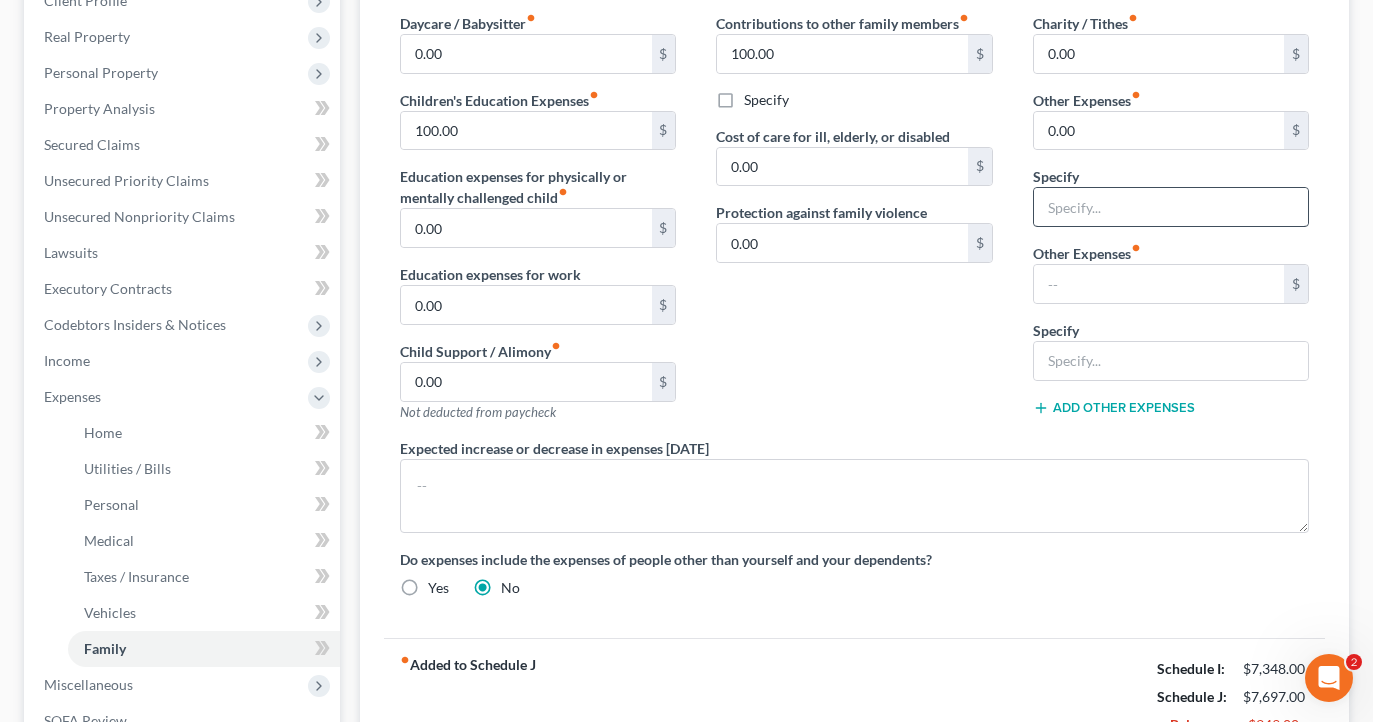 scroll, scrollTop: 308, scrollLeft: 0, axis: vertical 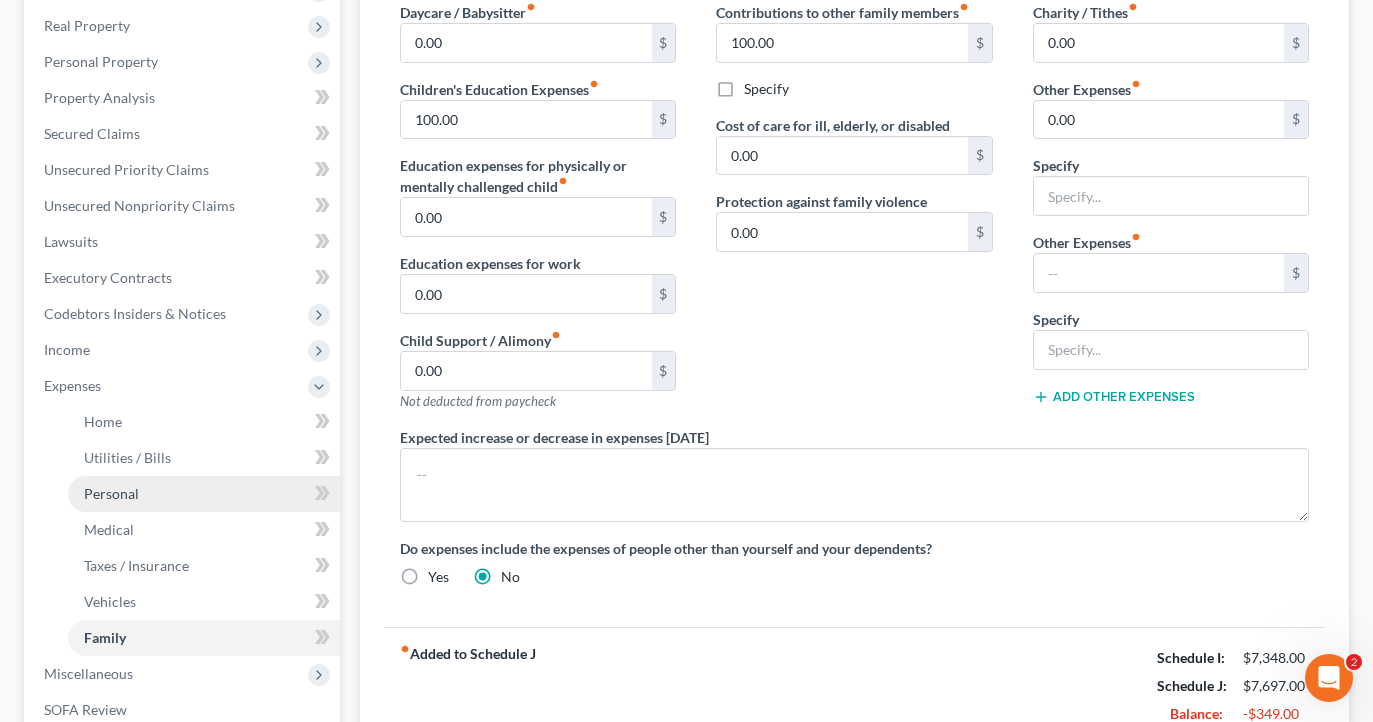 click on "Personal" at bounding box center (111, 493) 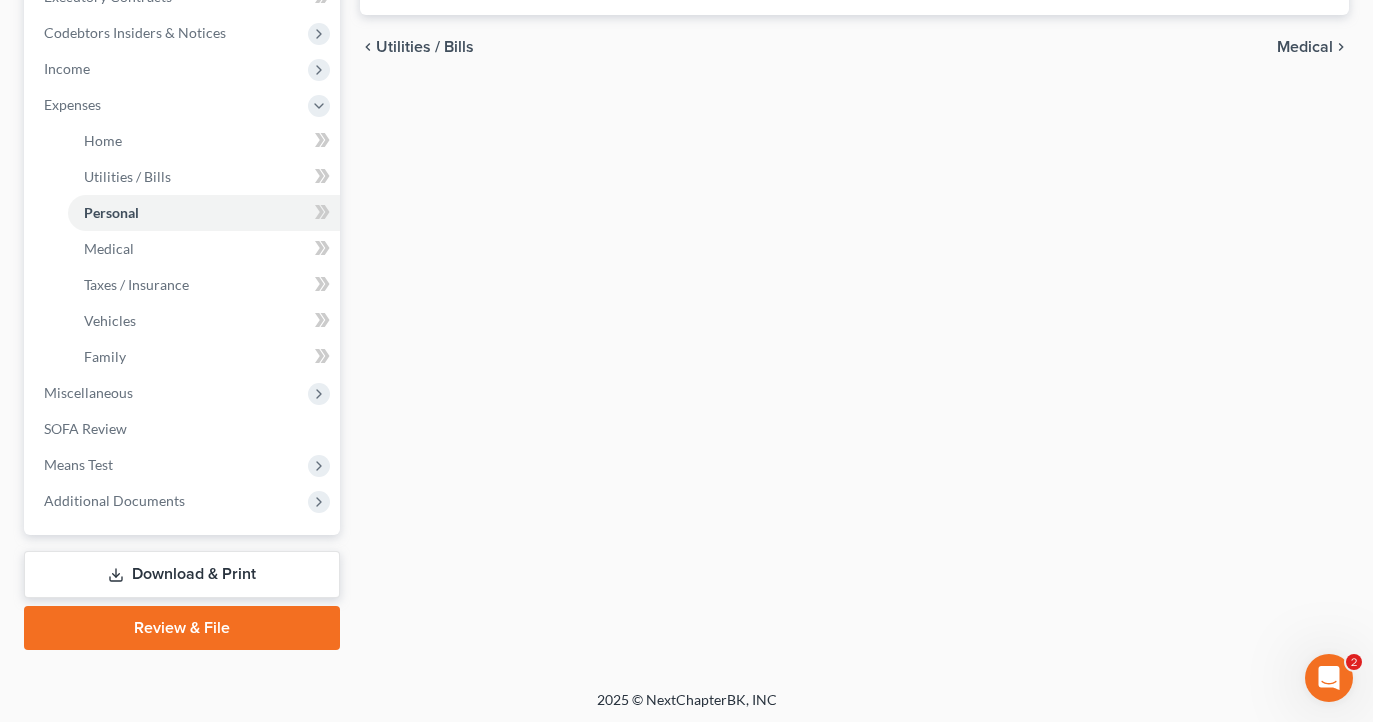 scroll, scrollTop: 589, scrollLeft: 0, axis: vertical 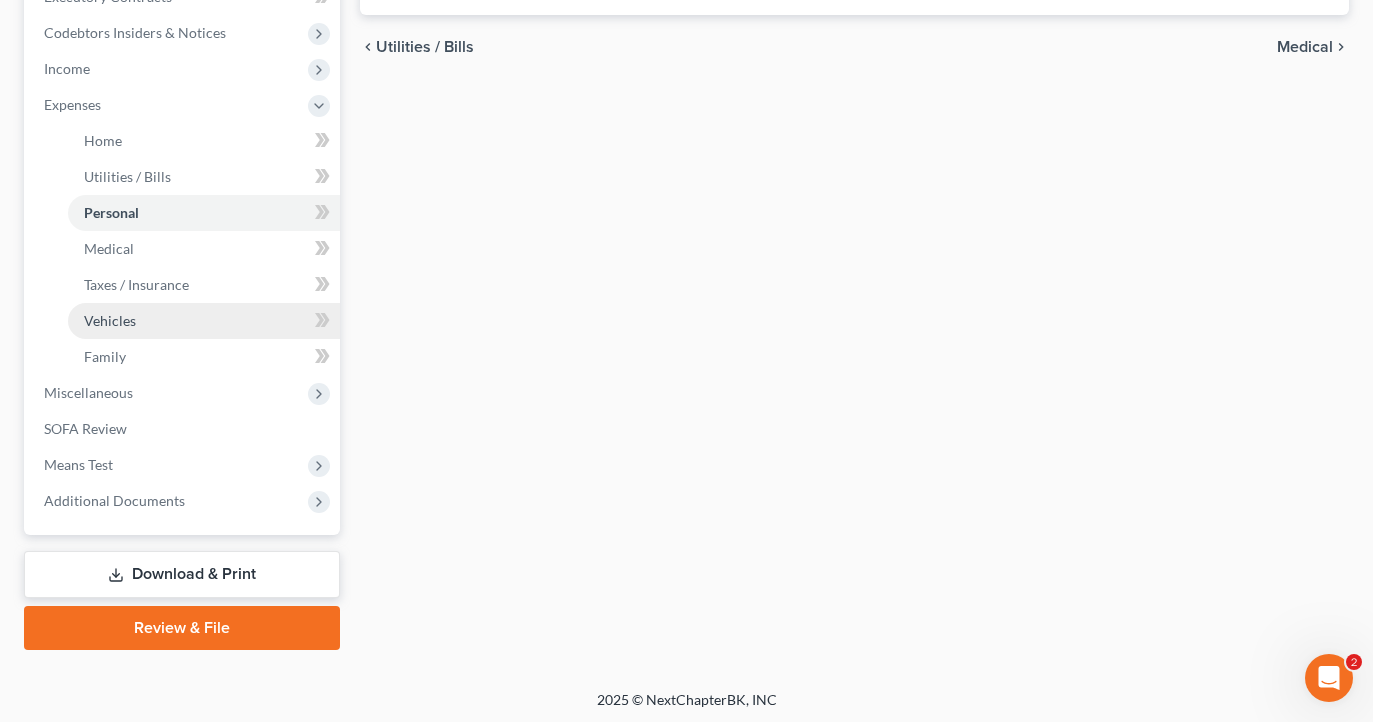 click on "Vehicles" at bounding box center [204, 321] 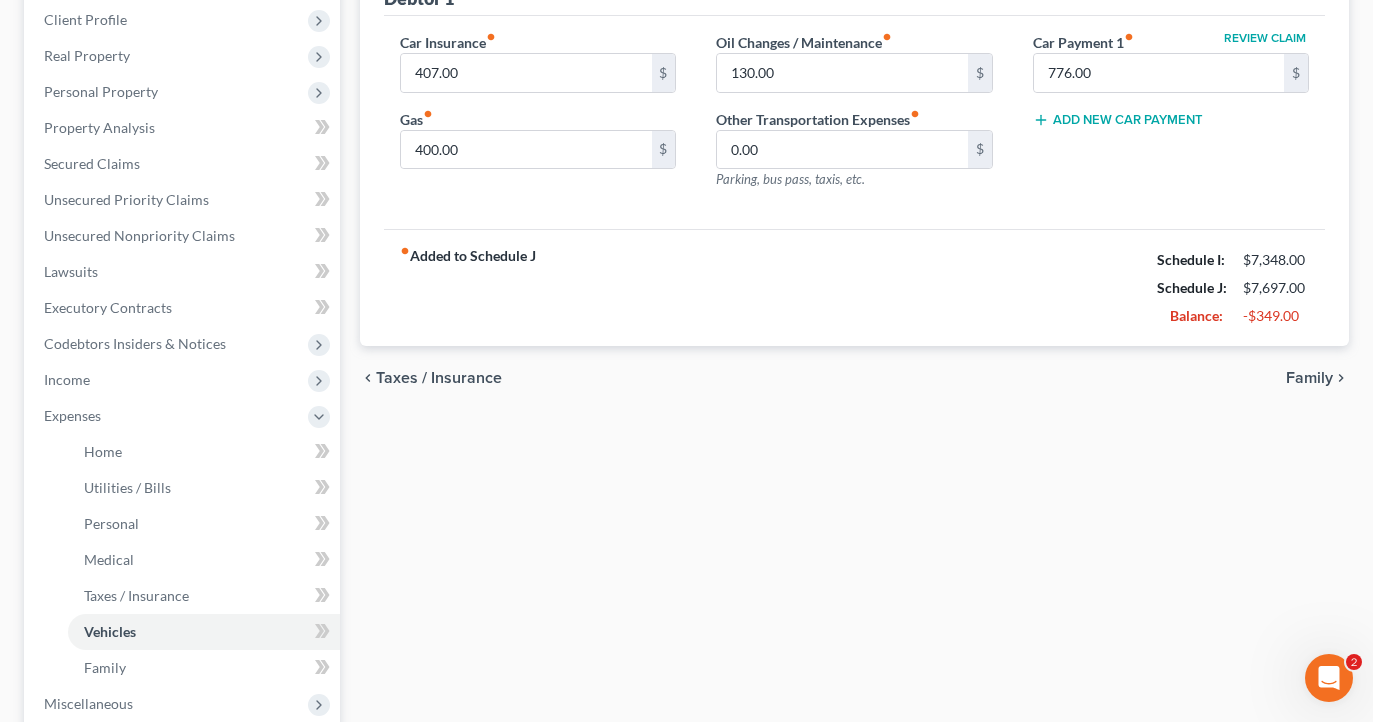 scroll, scrollTop: 285, scrollLeft: 0, axis: vertical 